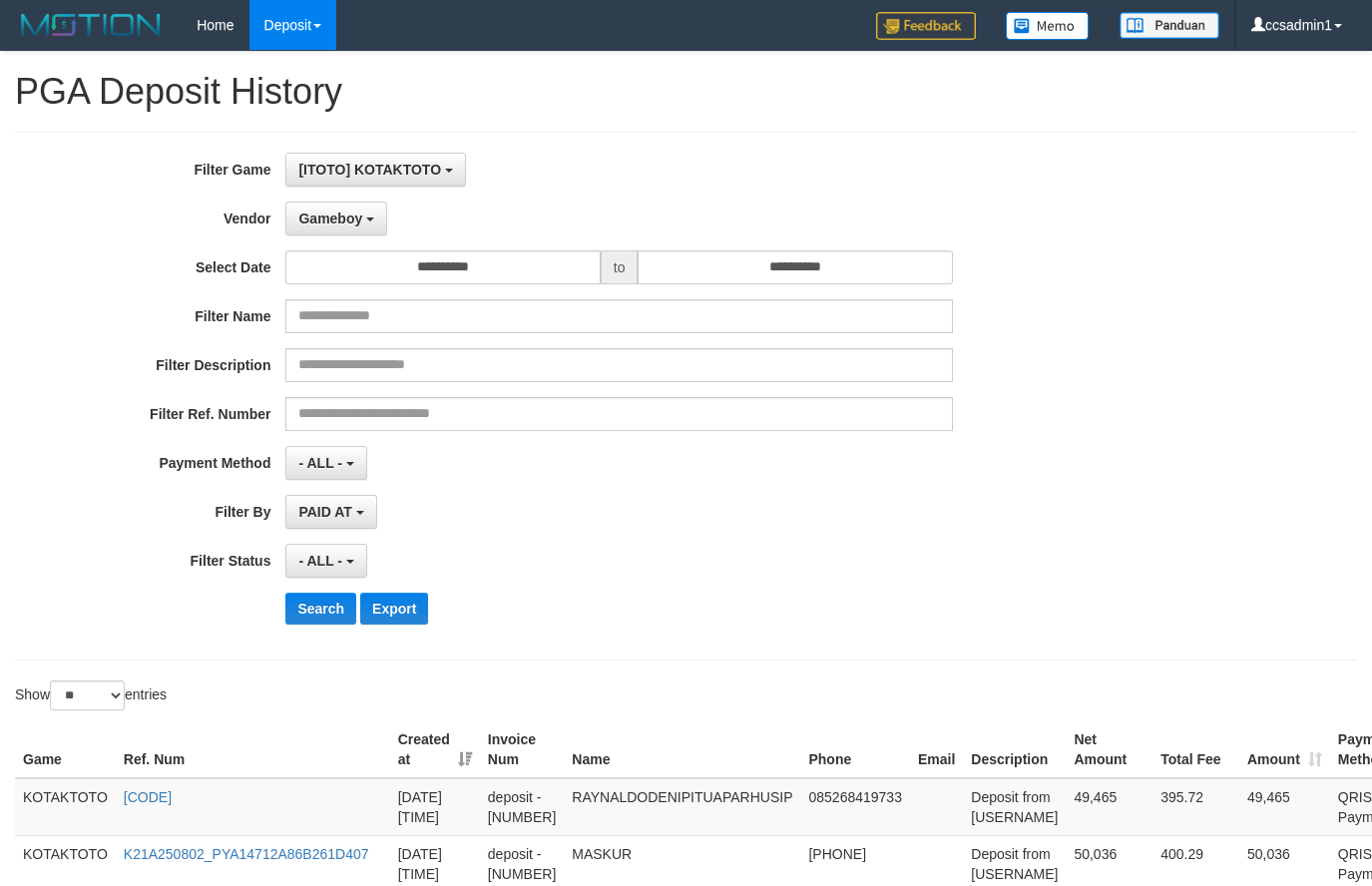 select on "**********" 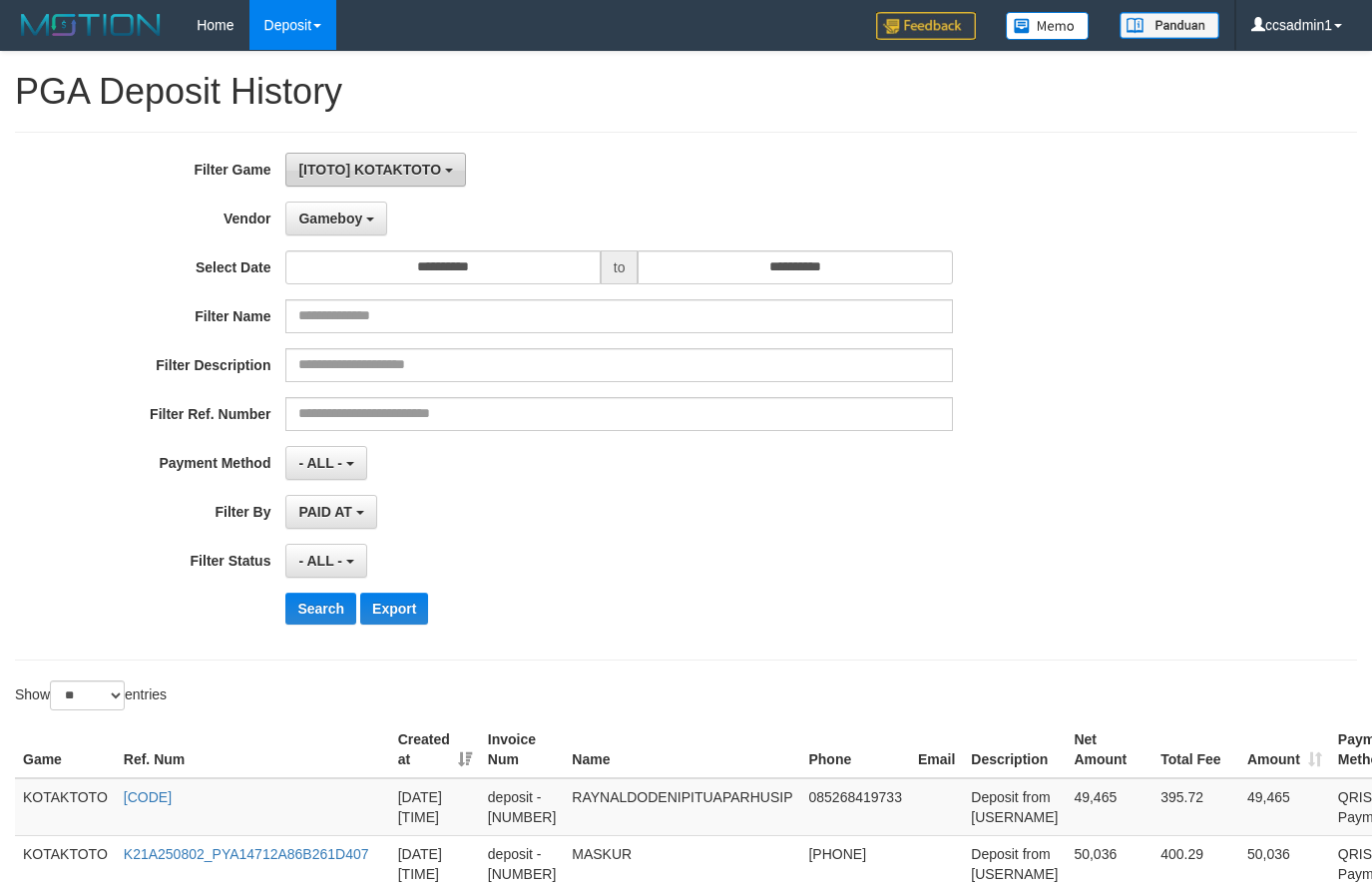 scroll, scrollTop: 0, scrollLeft: 84, axis: horizontal 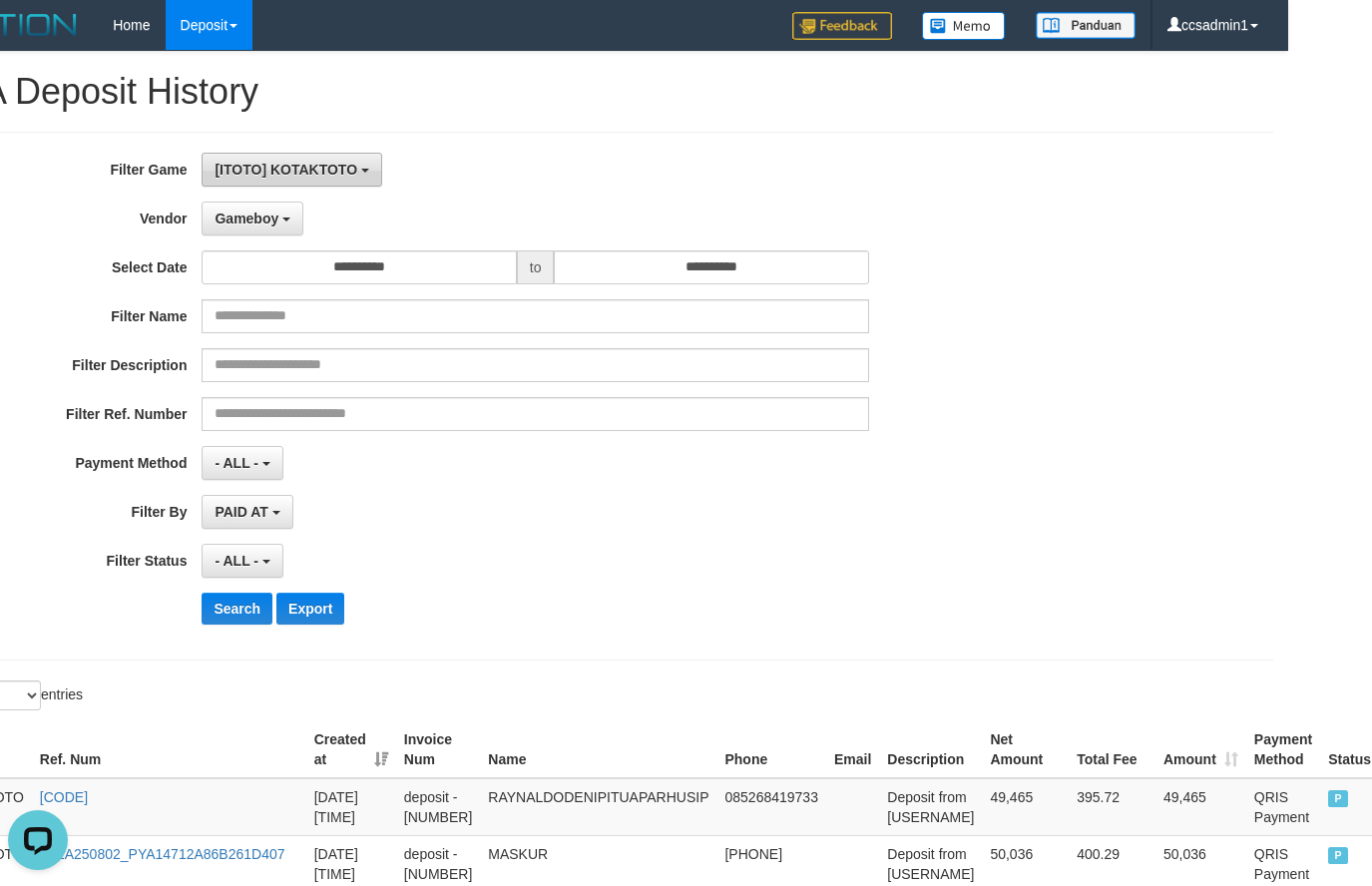 drag, startPoint x: 337, startPoint y: 157, endPoint x: 332, endPoint y: 168, distance: 12.083046 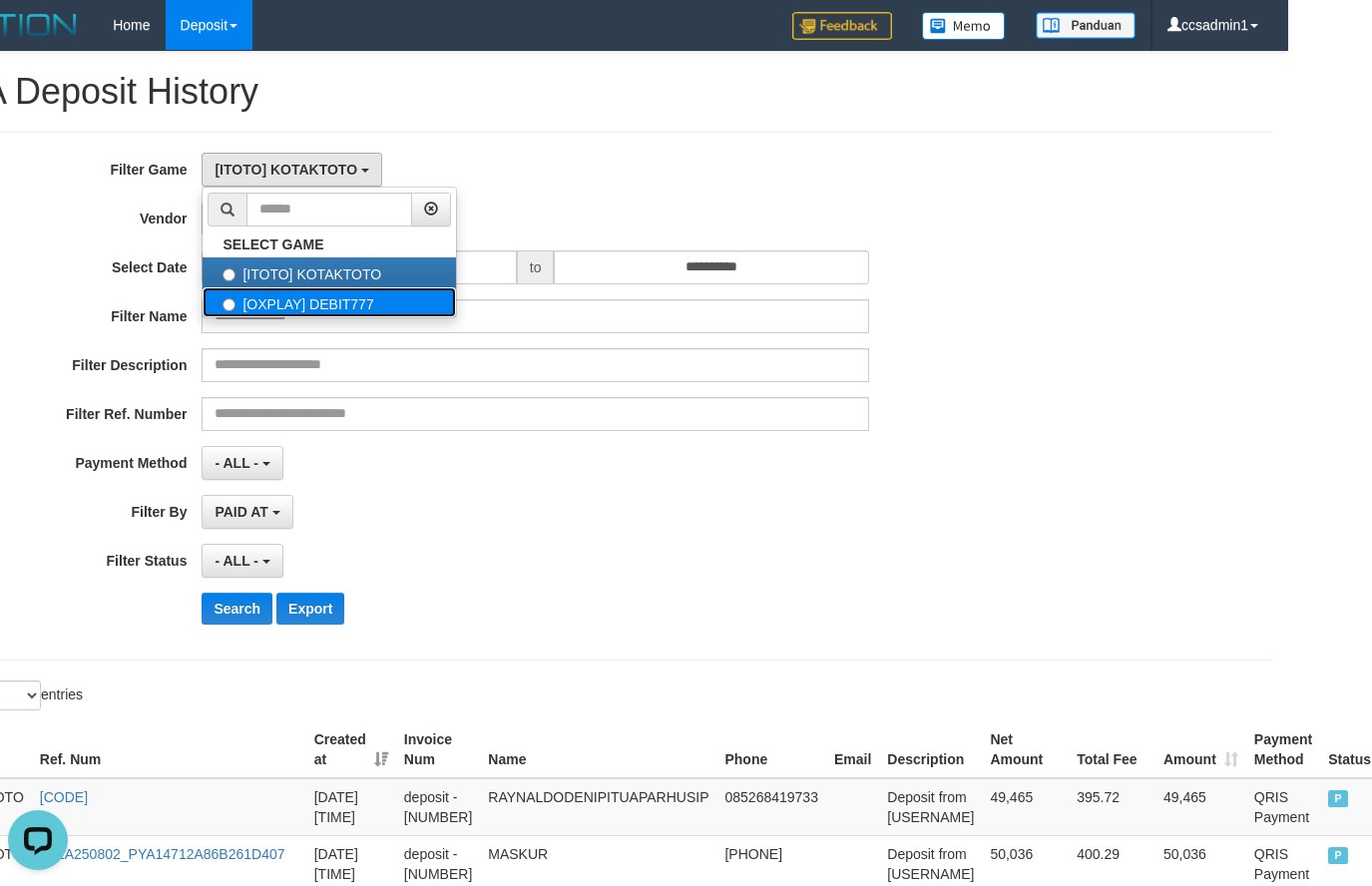 click on "[OXPLAY] DEBIT777" at bounding box center [329, 302] 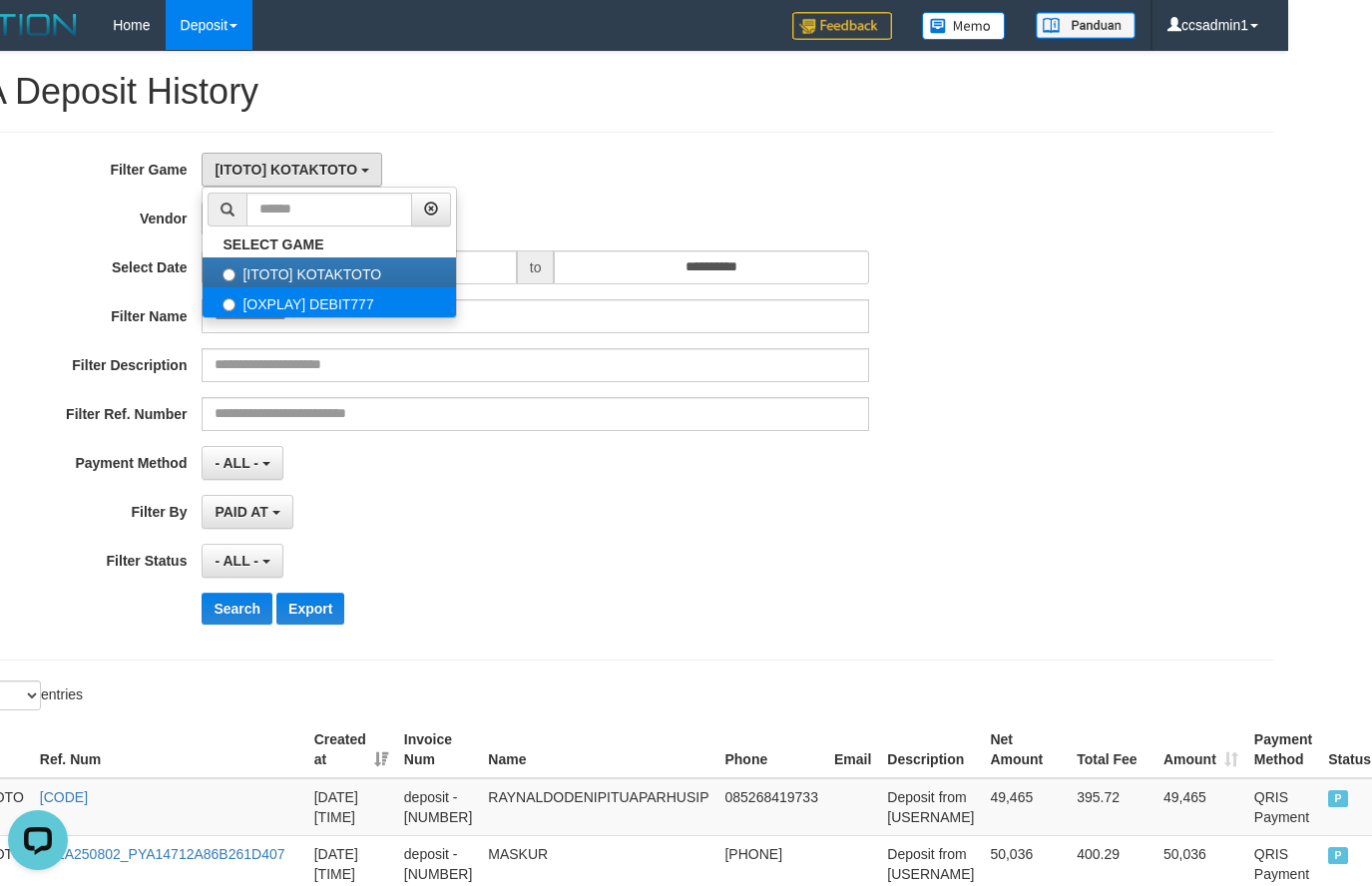 select on "****" 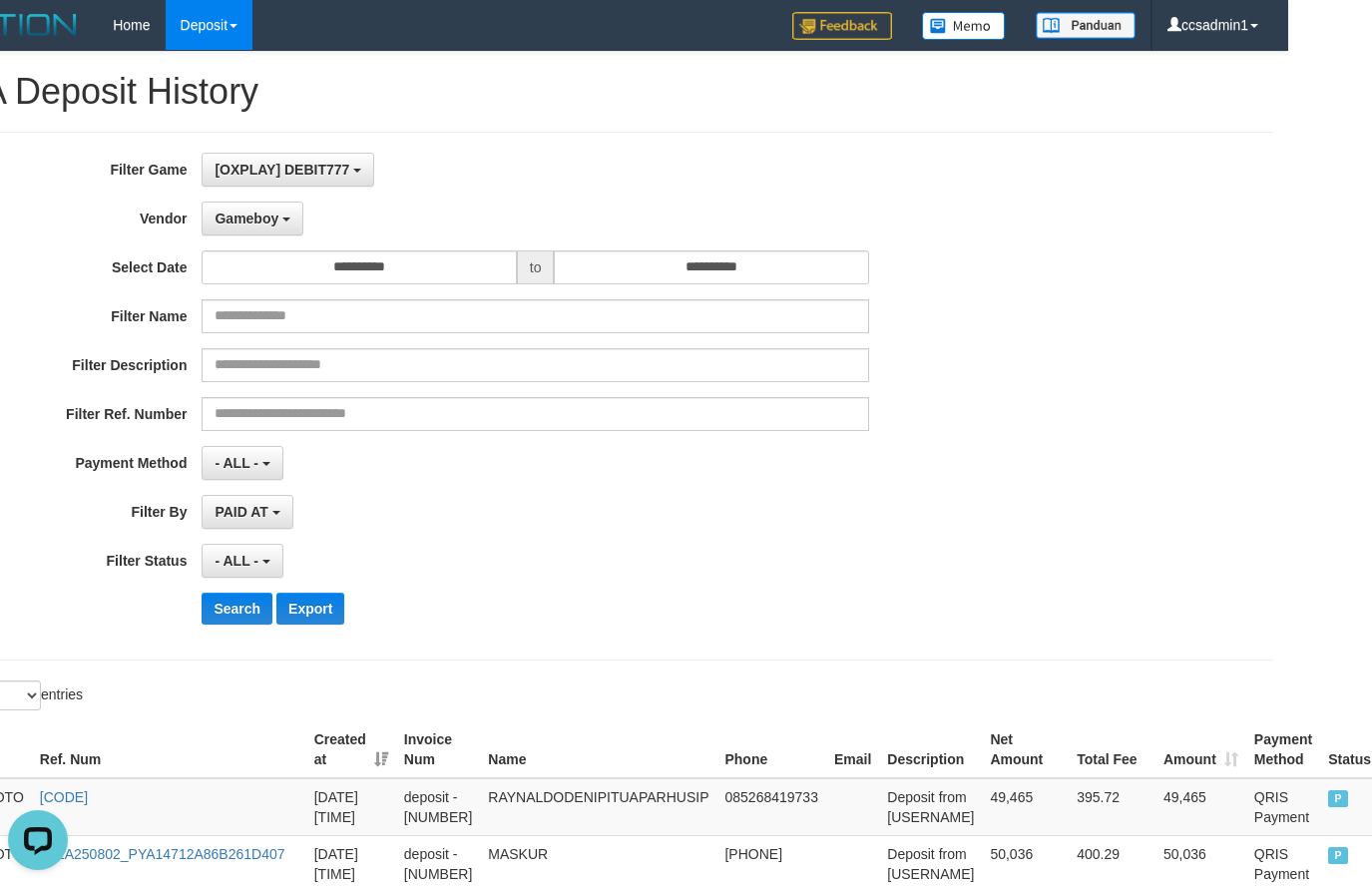 scroll, scrollTop: 35, scrollLeft: 0, axis: vertical 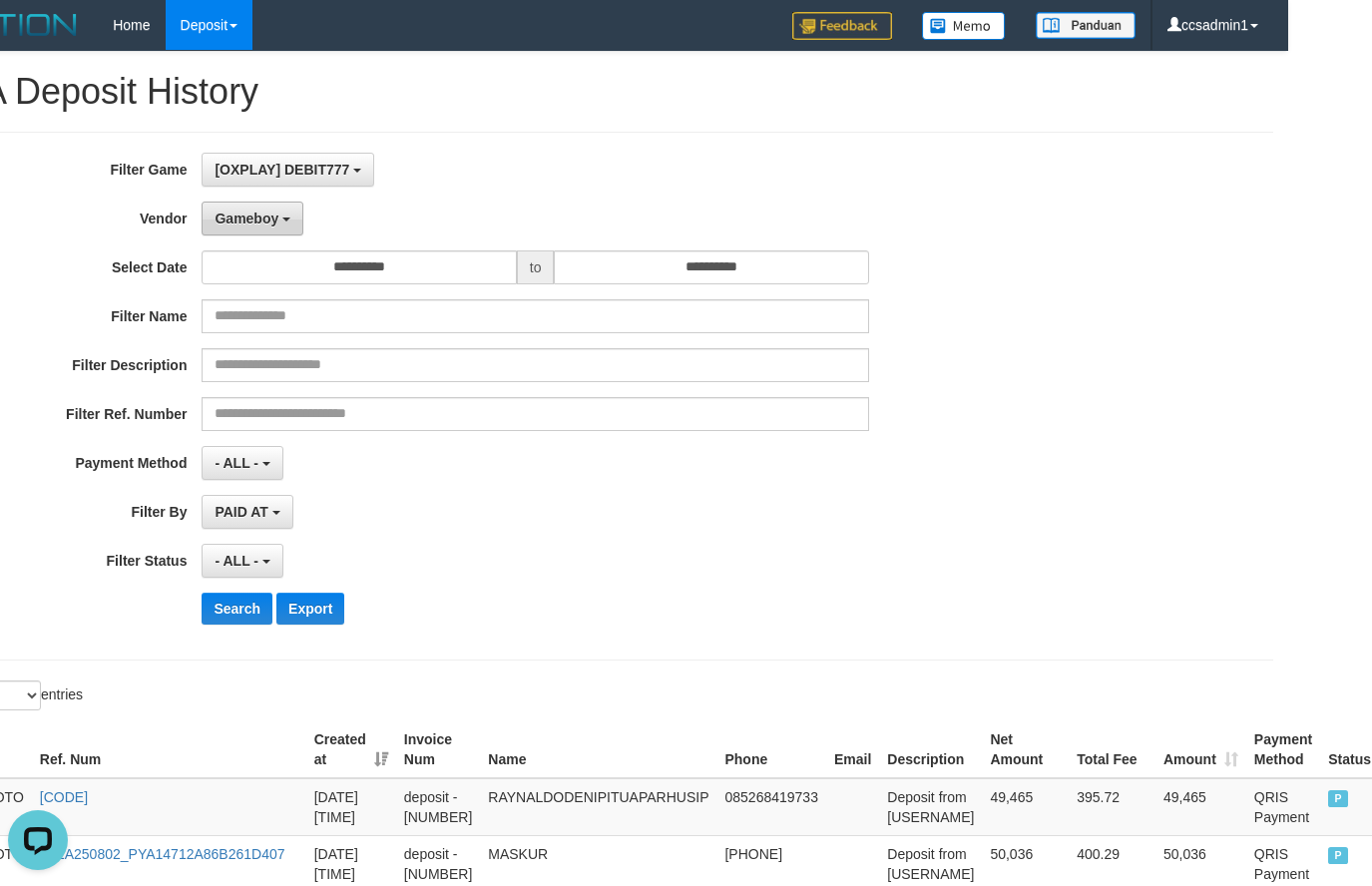click on "Gameboy" at bounding box center (246, 219) 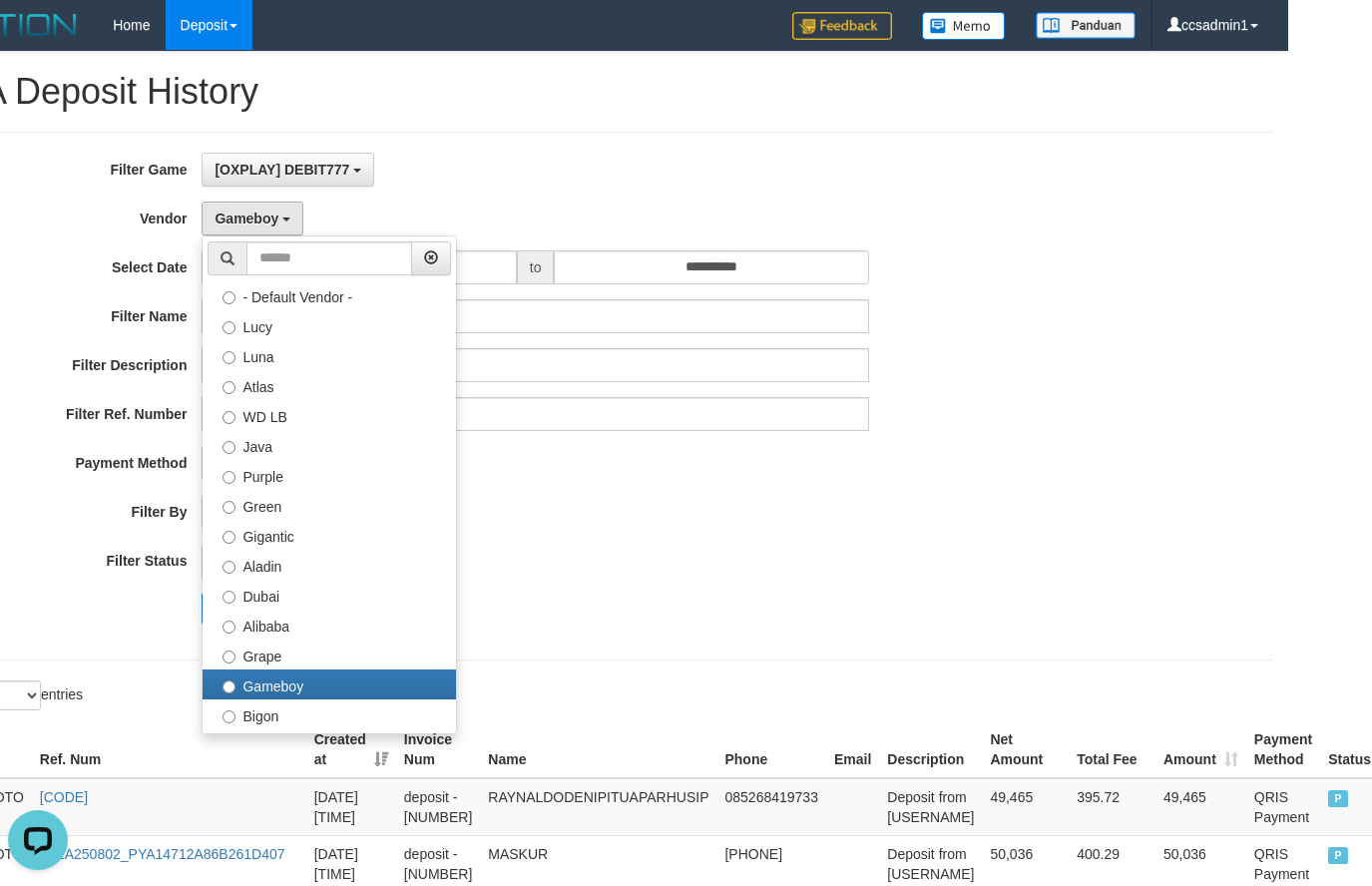 drag, startPoint x: 744, startPoint y: 525, endPoint x: 423, endPoint y: 560, distance: 322.90246 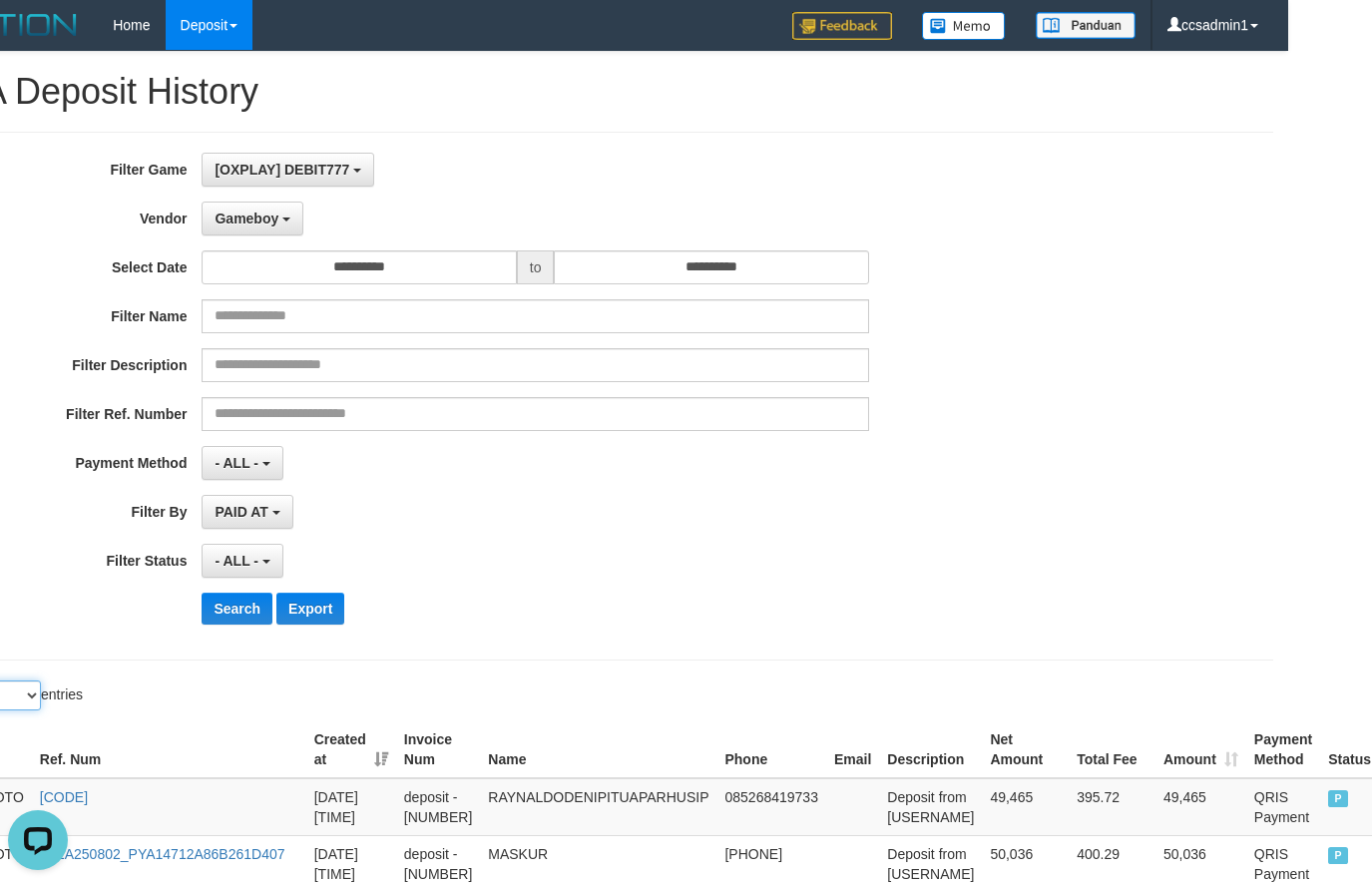 drag, startPoint x: 25, startPoint y: 701, endPoint x: 55, endPoint y: 712, distance: 31.95309 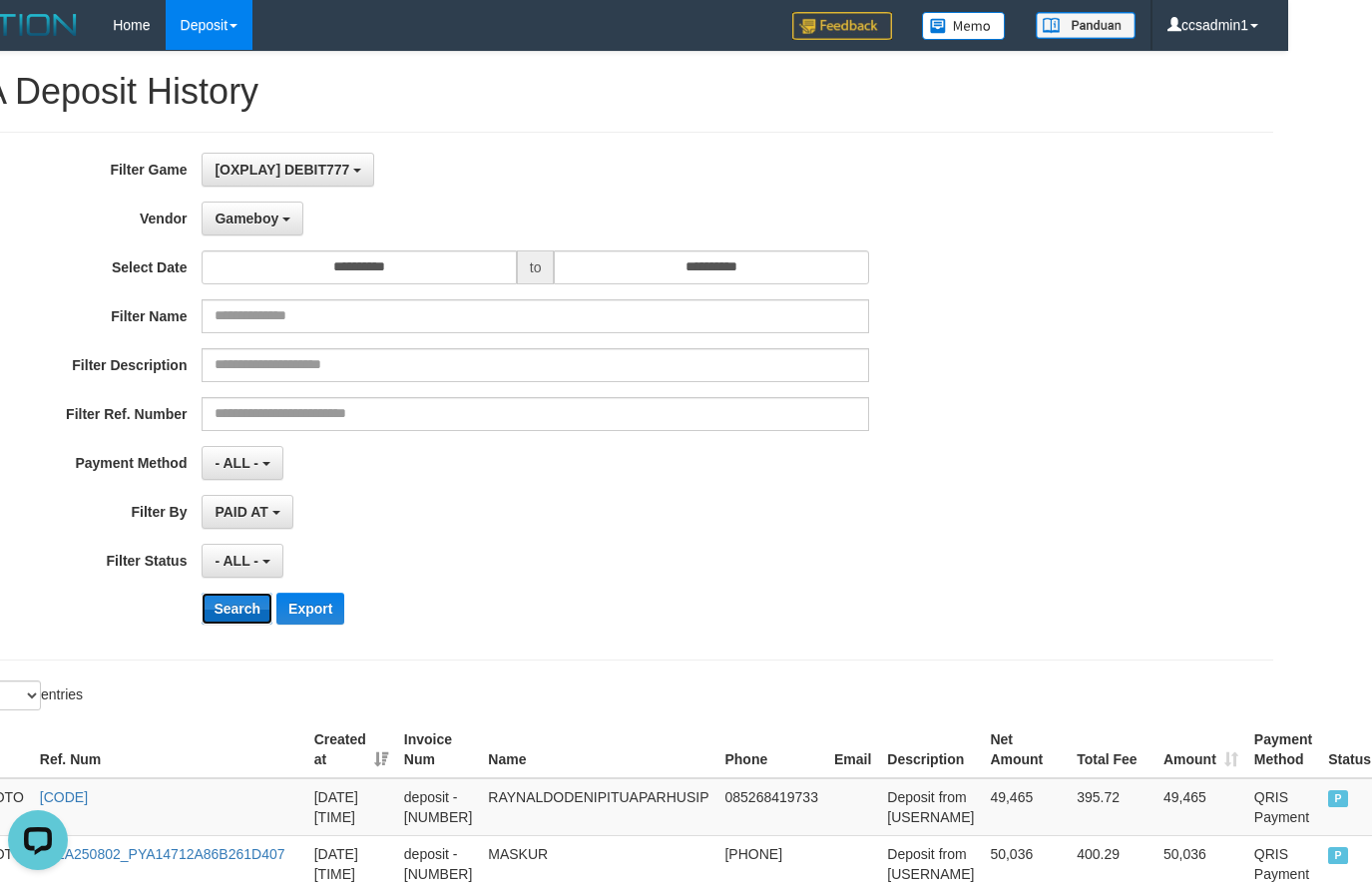 click on "Search" at bounding box center [236, 609] 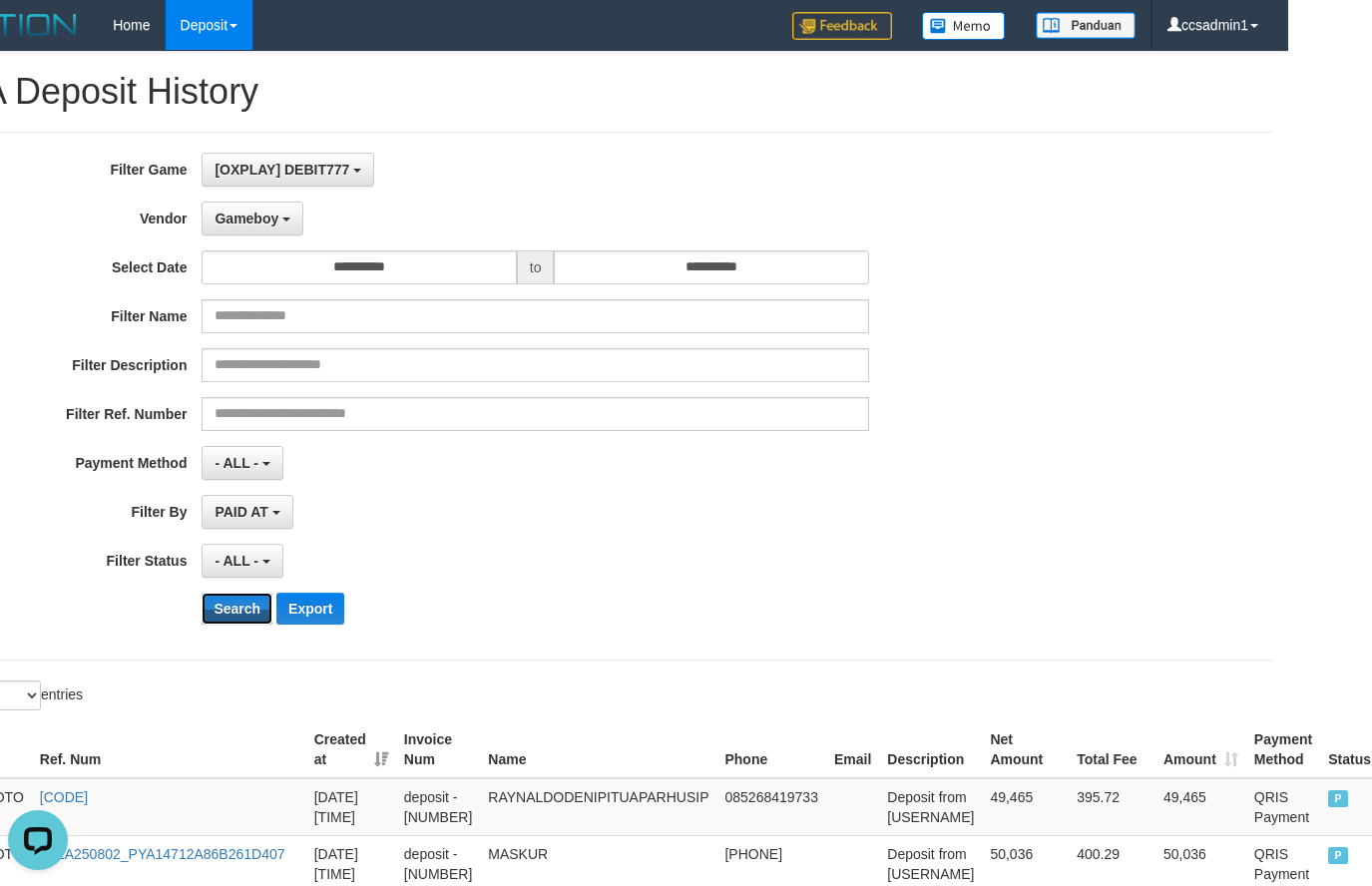 click on "Search
Export" at bounding box center [488, 609] 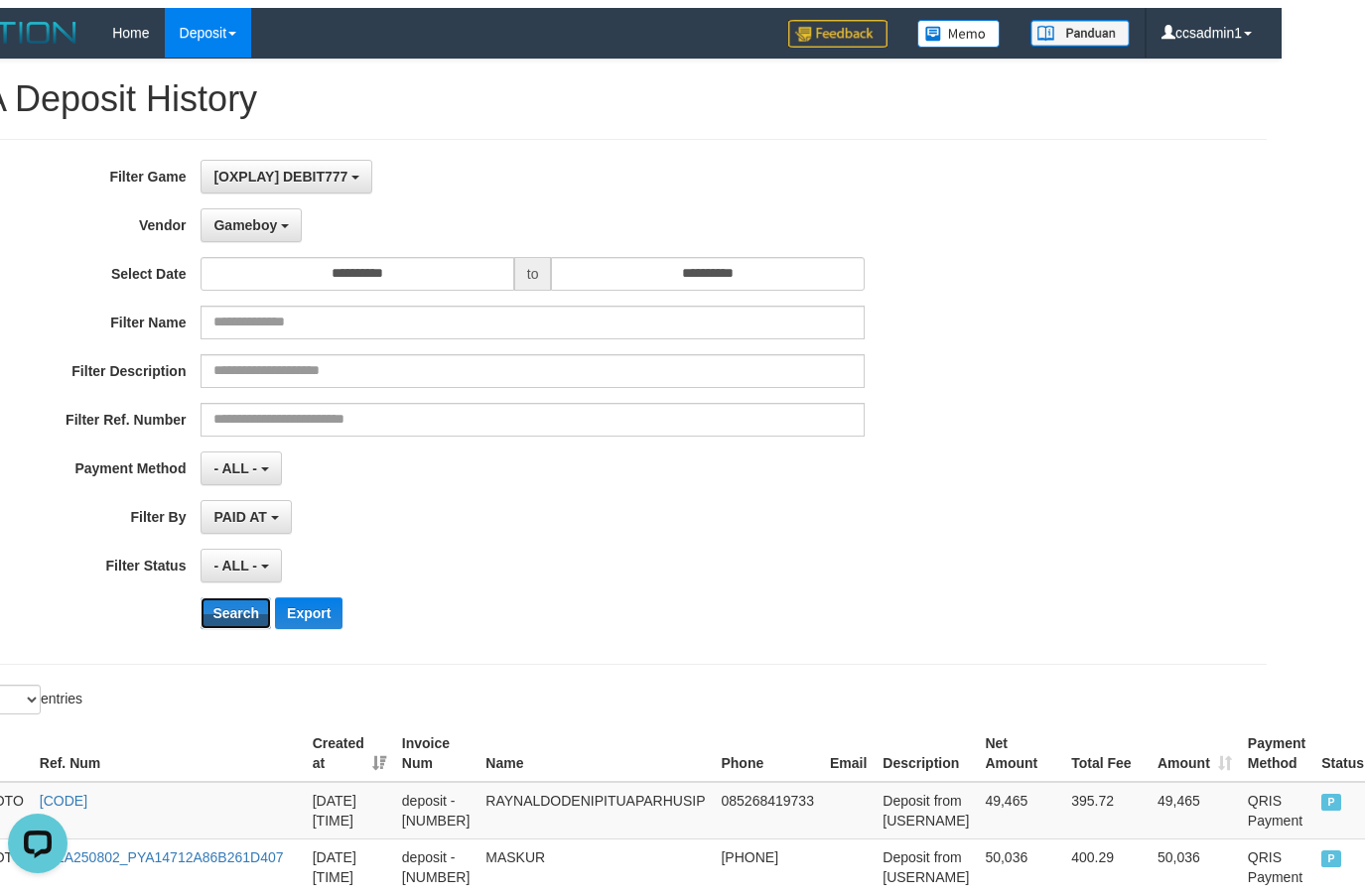 scroll, scrollTop: 0, scrollLeft: 0, axis: both 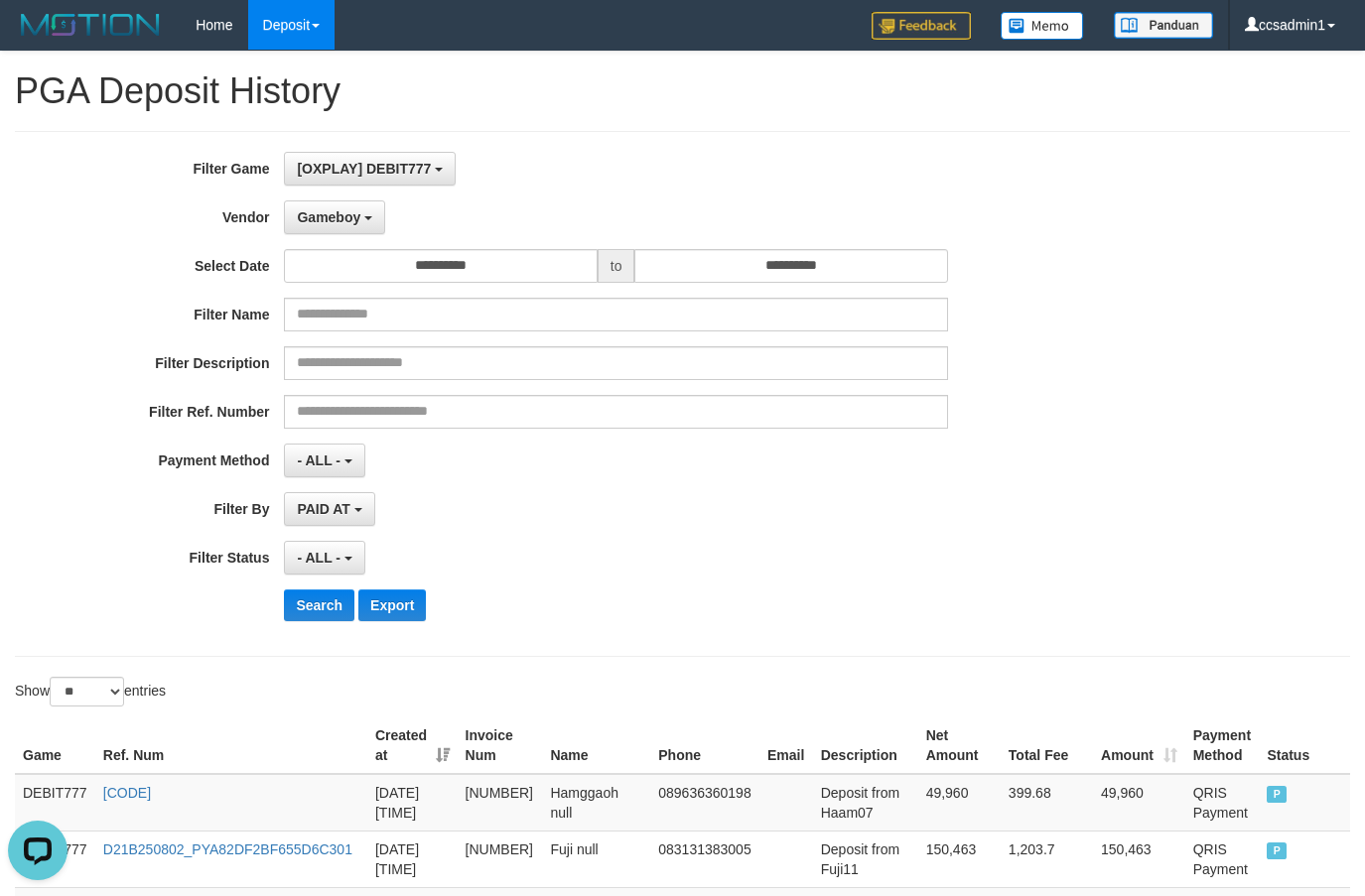 click on "Search
Export" at bounding box center [569, 605] 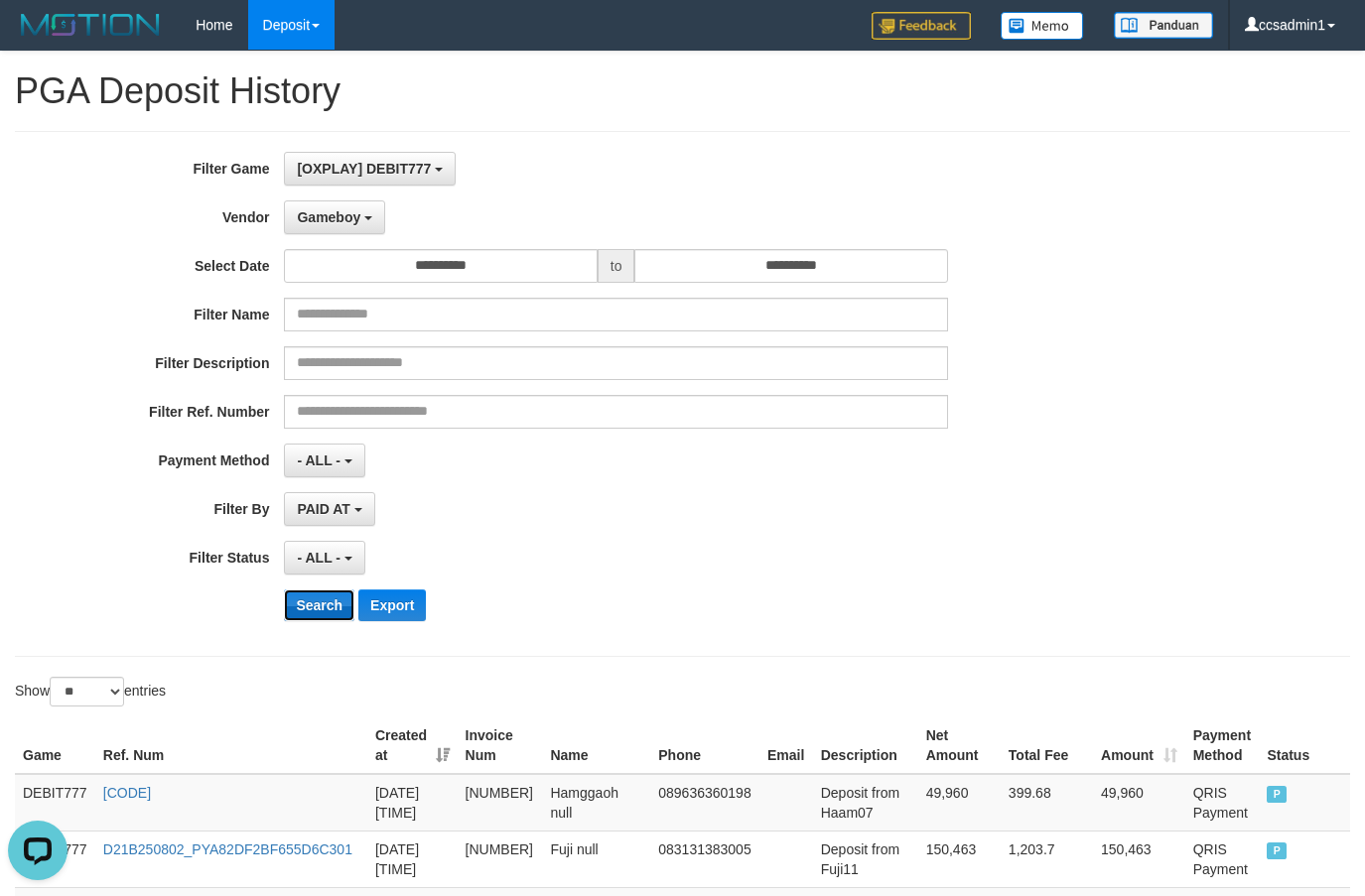 click on "Search" at bounding box center (319, 605) 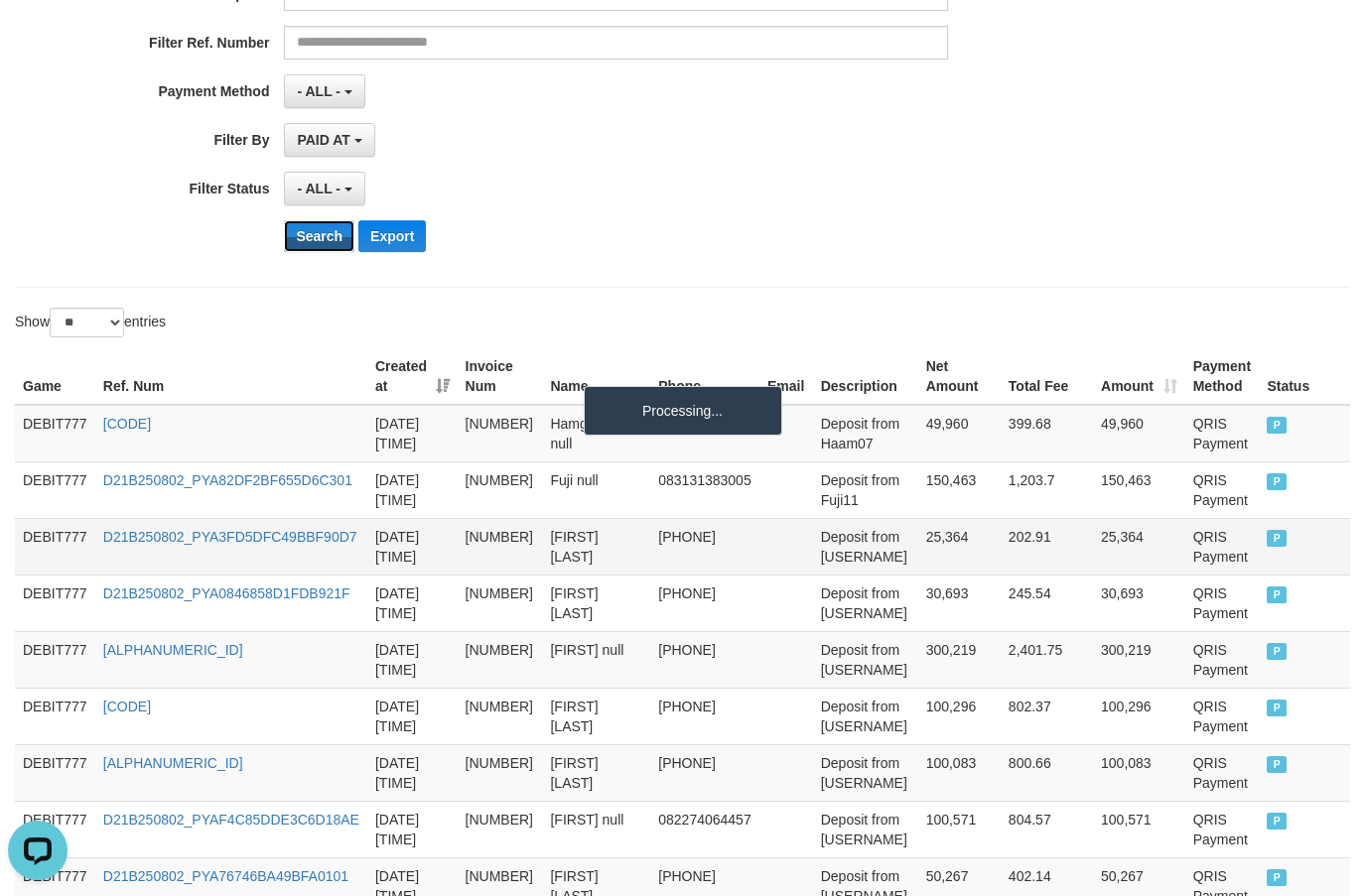 scroll, scrollTop: 659, scrollLeft: 0, axis: vertical 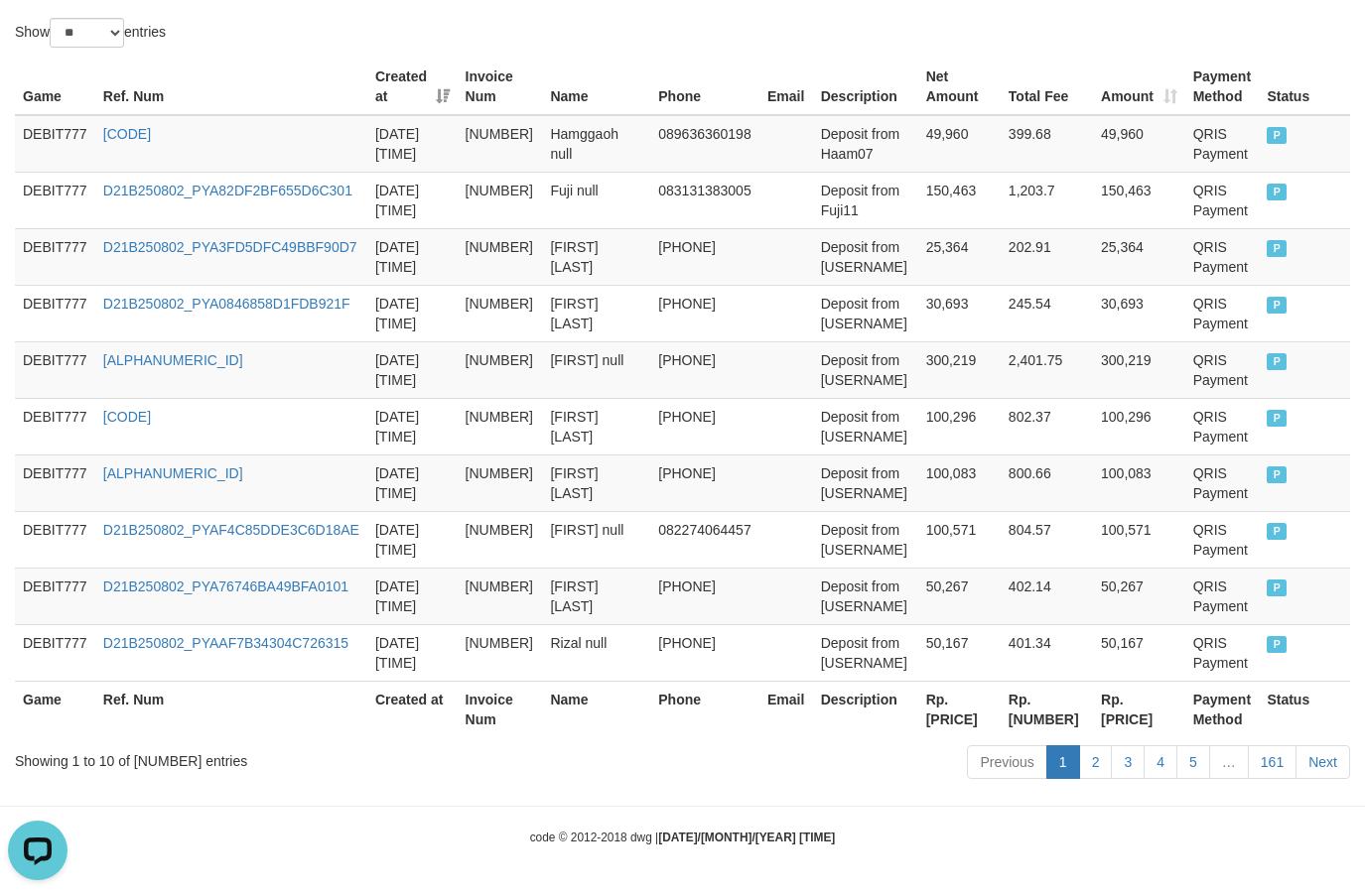 click on "Rp. [PRICE]" at bounding box center (959, 708) 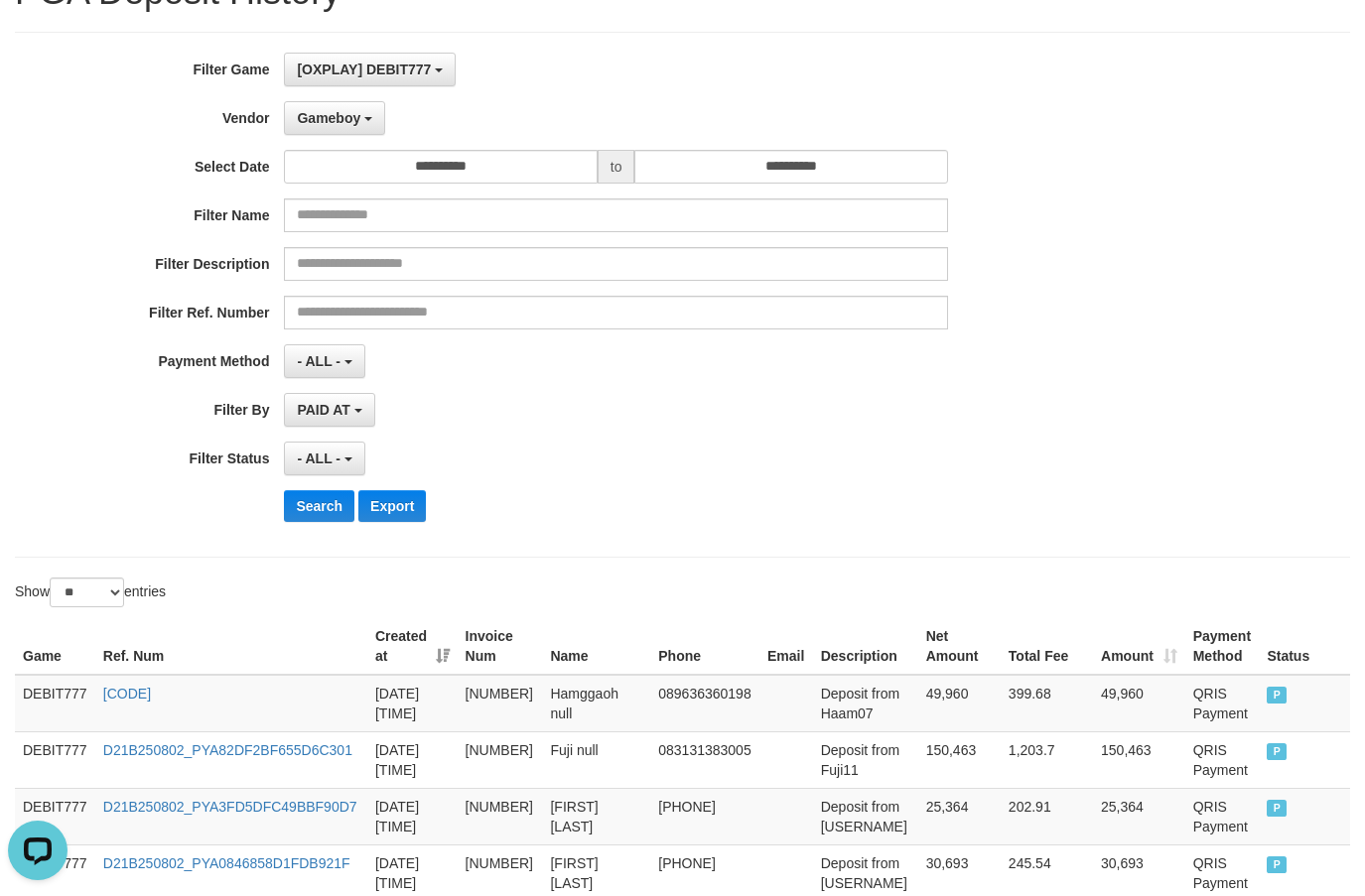 scroll, scrollTop: 0, scrollLeft: 0, axis: both 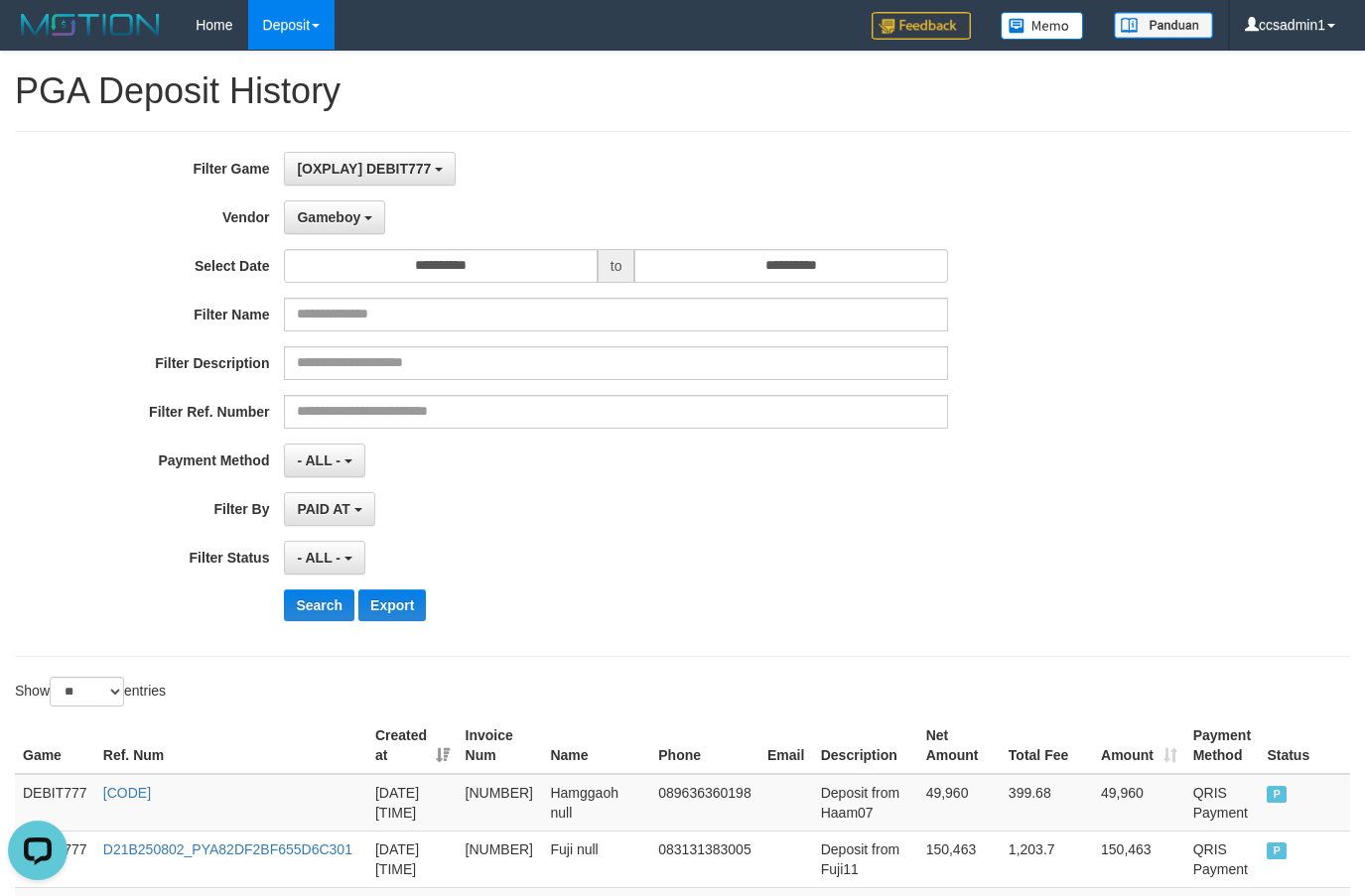 click on "**********" at bounding box center (569, 394) 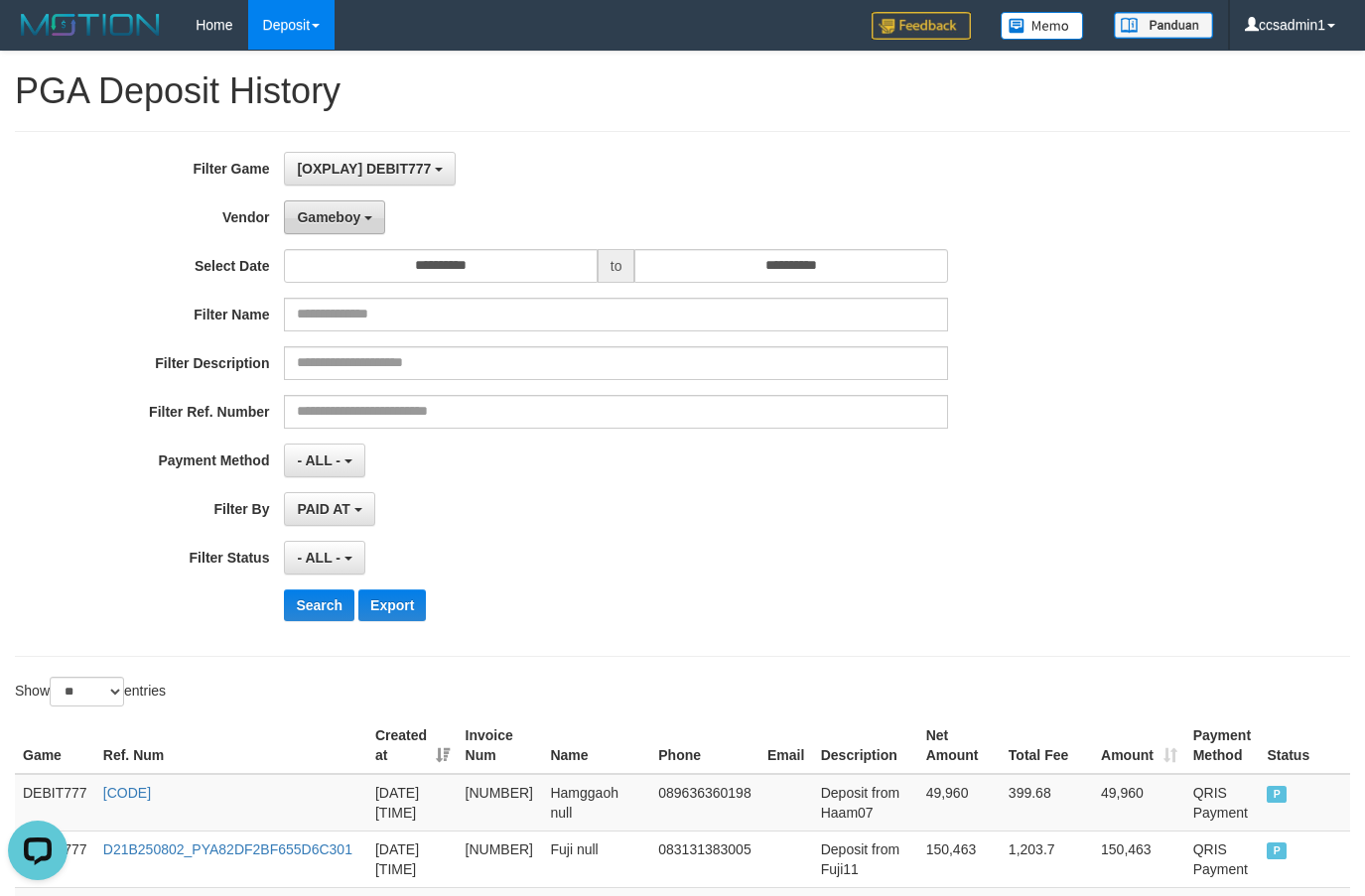 click on "Gameboy" at bounding box center [335, 217] 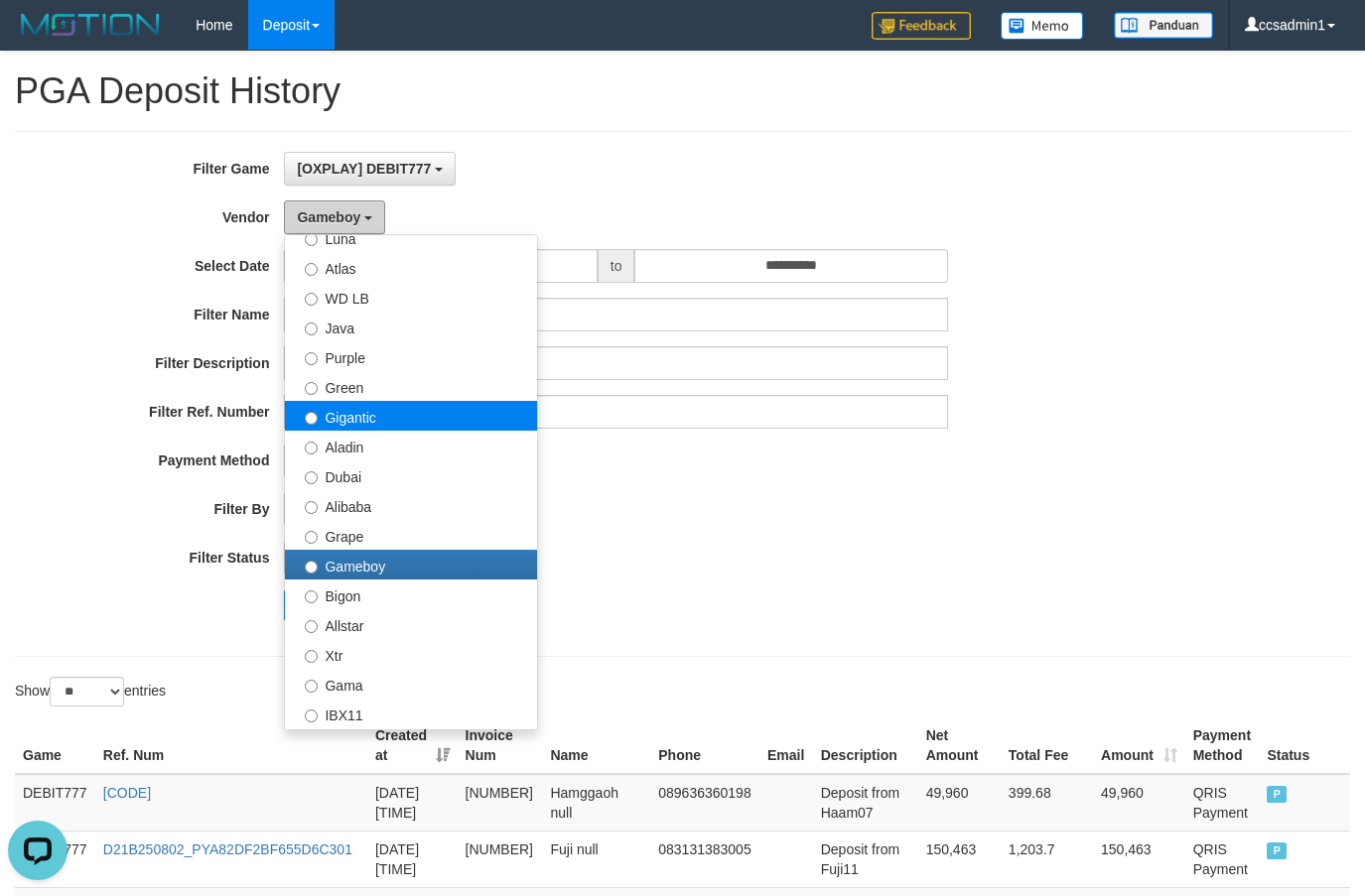 scroll, scrollTop: 56, scrollLeft: 0, axis: vertical 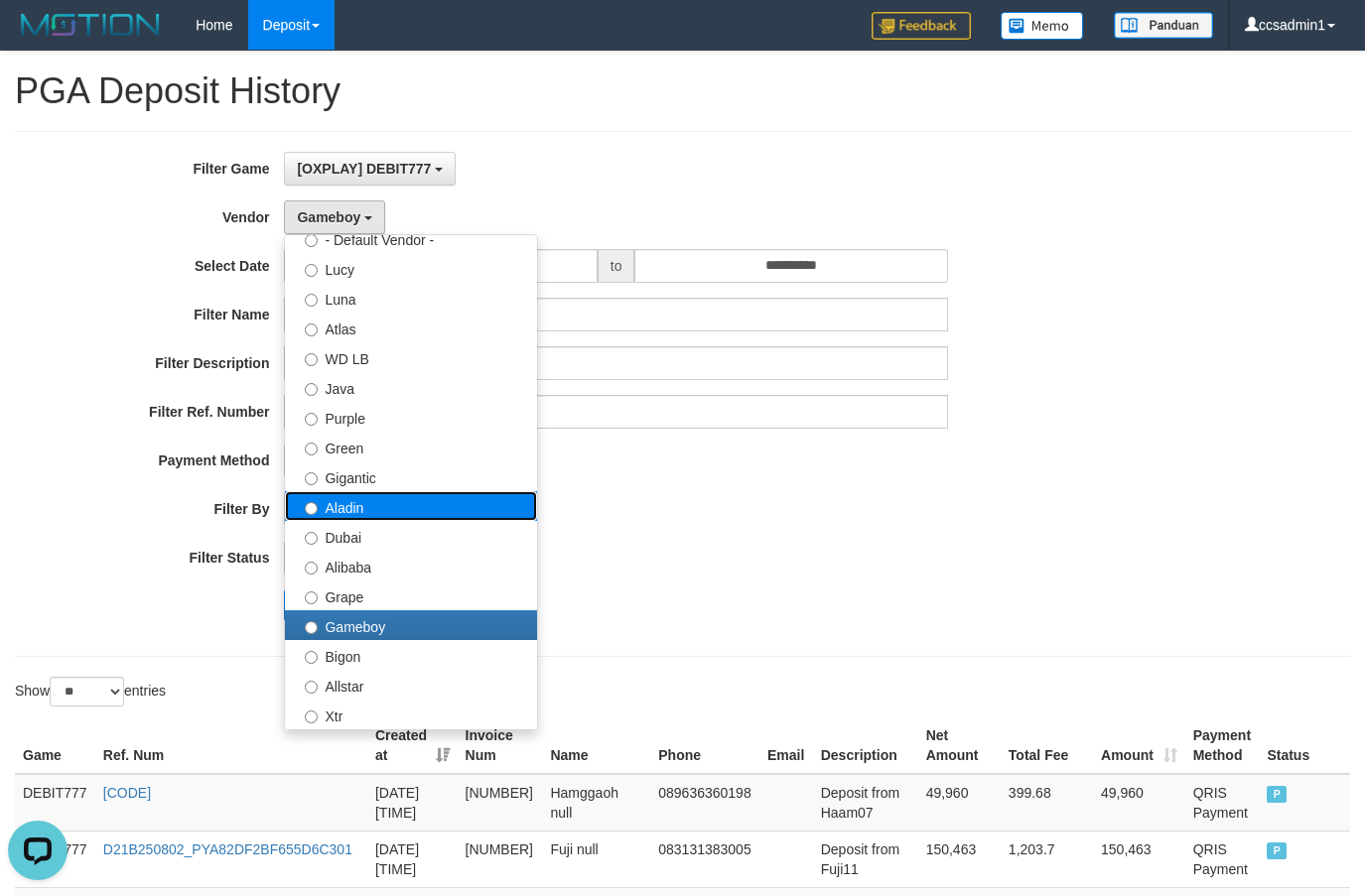 click on "Aladin" at bounding box center [411, 506] 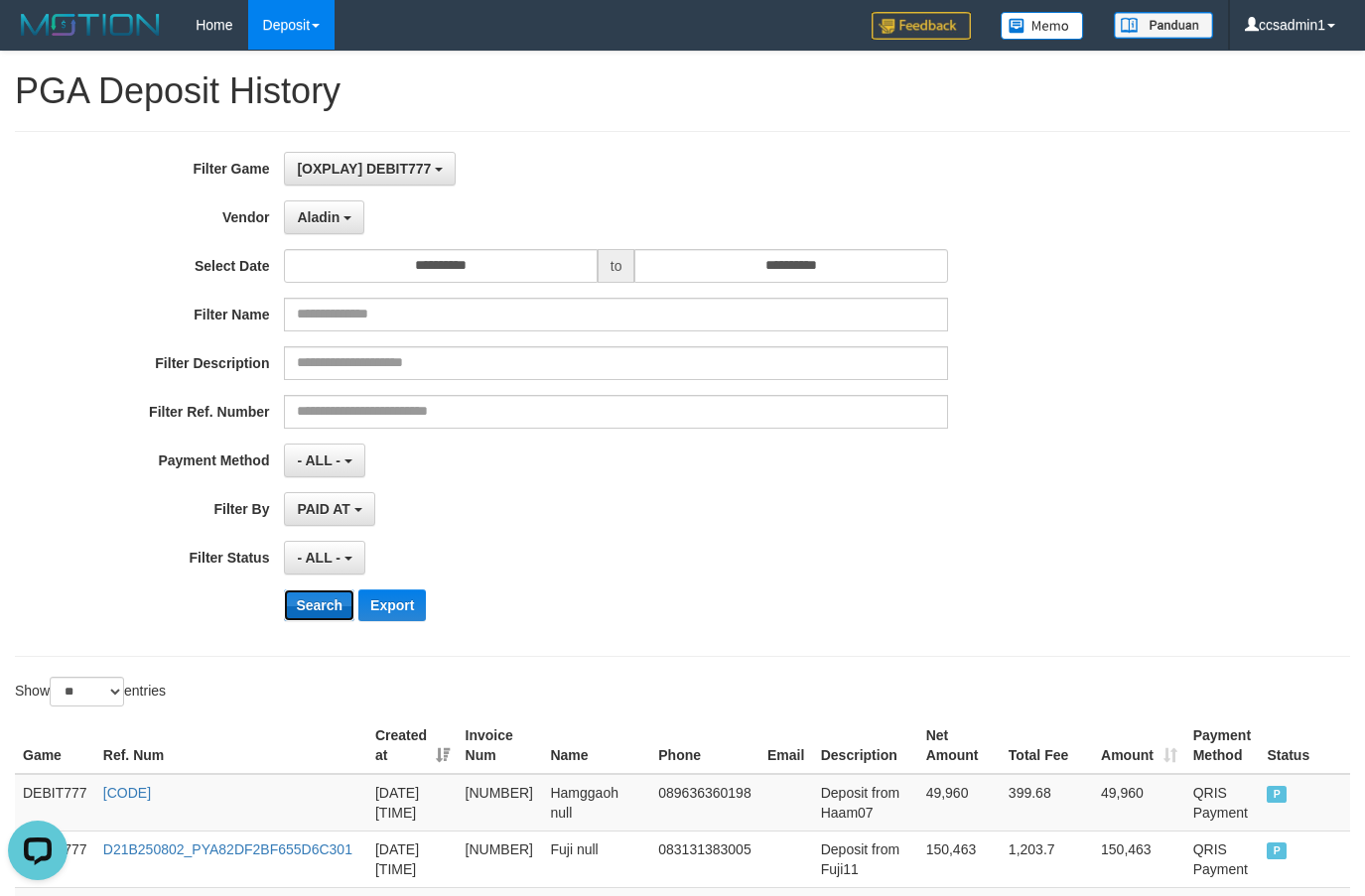 click on "Search" at bounding box center (319, 605) 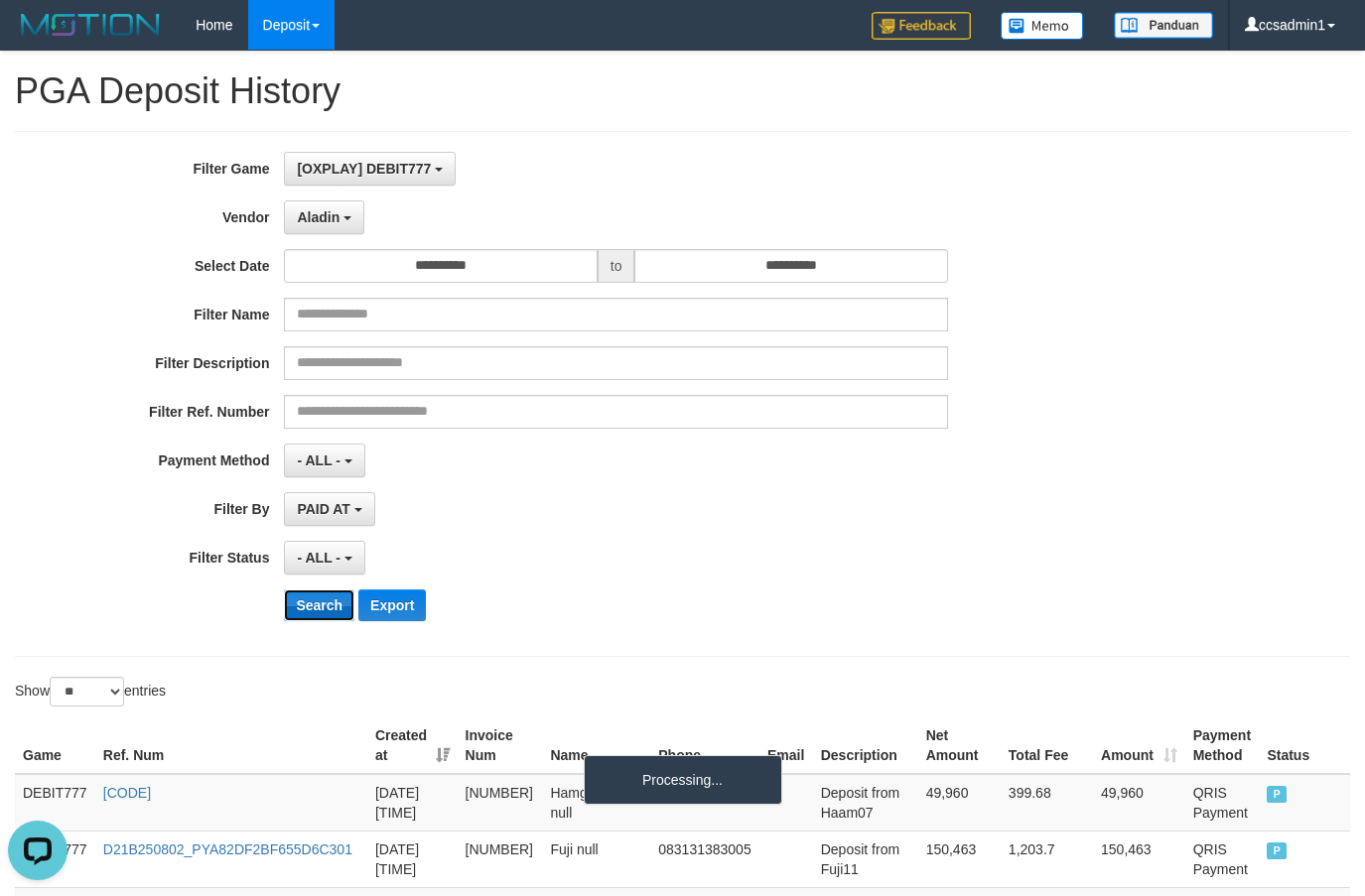 click on "Search" at bounding box center [319, 605] 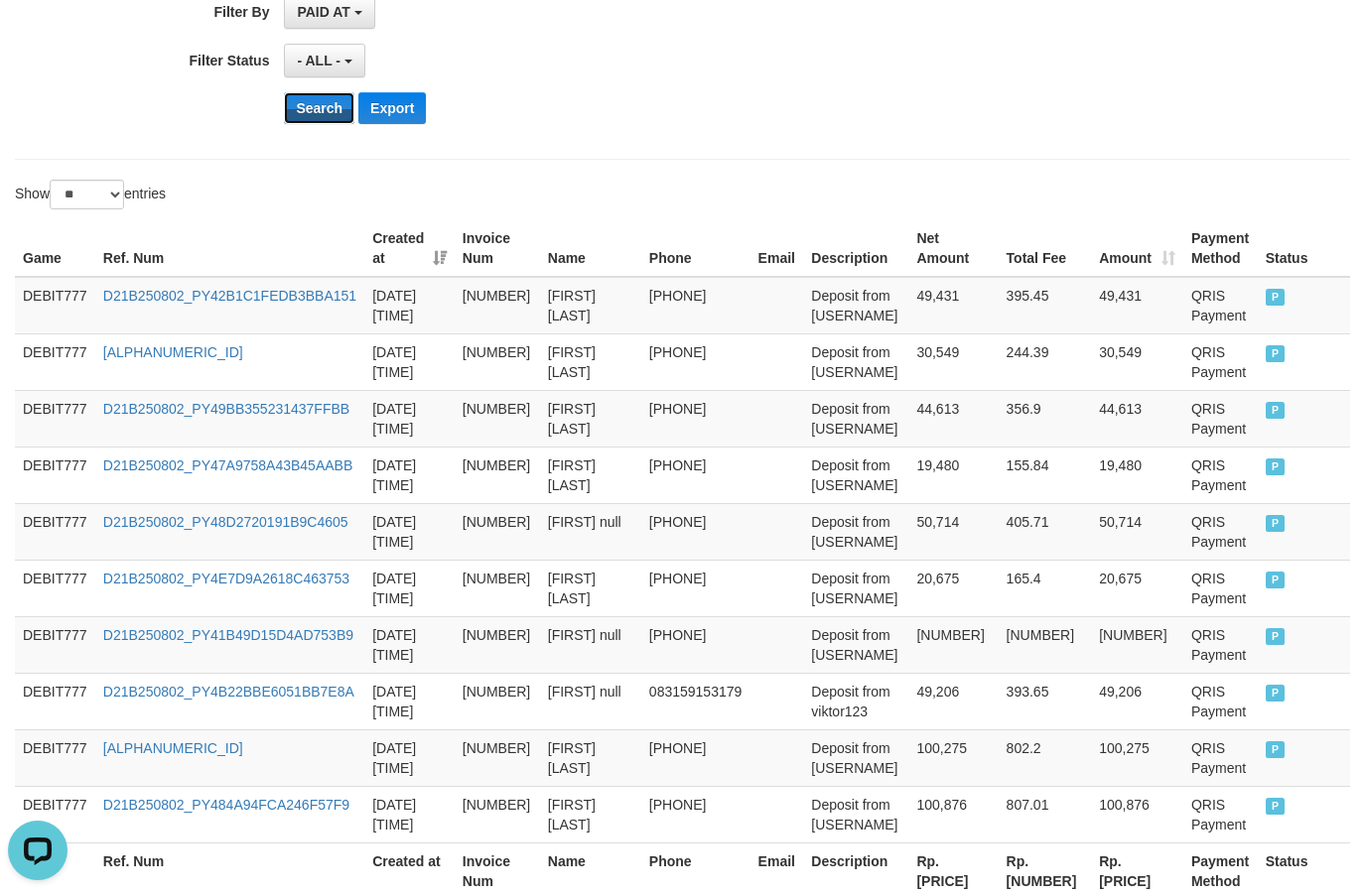 scroll, scrollTop: 659, scrollLeft: 0, axis: vertical 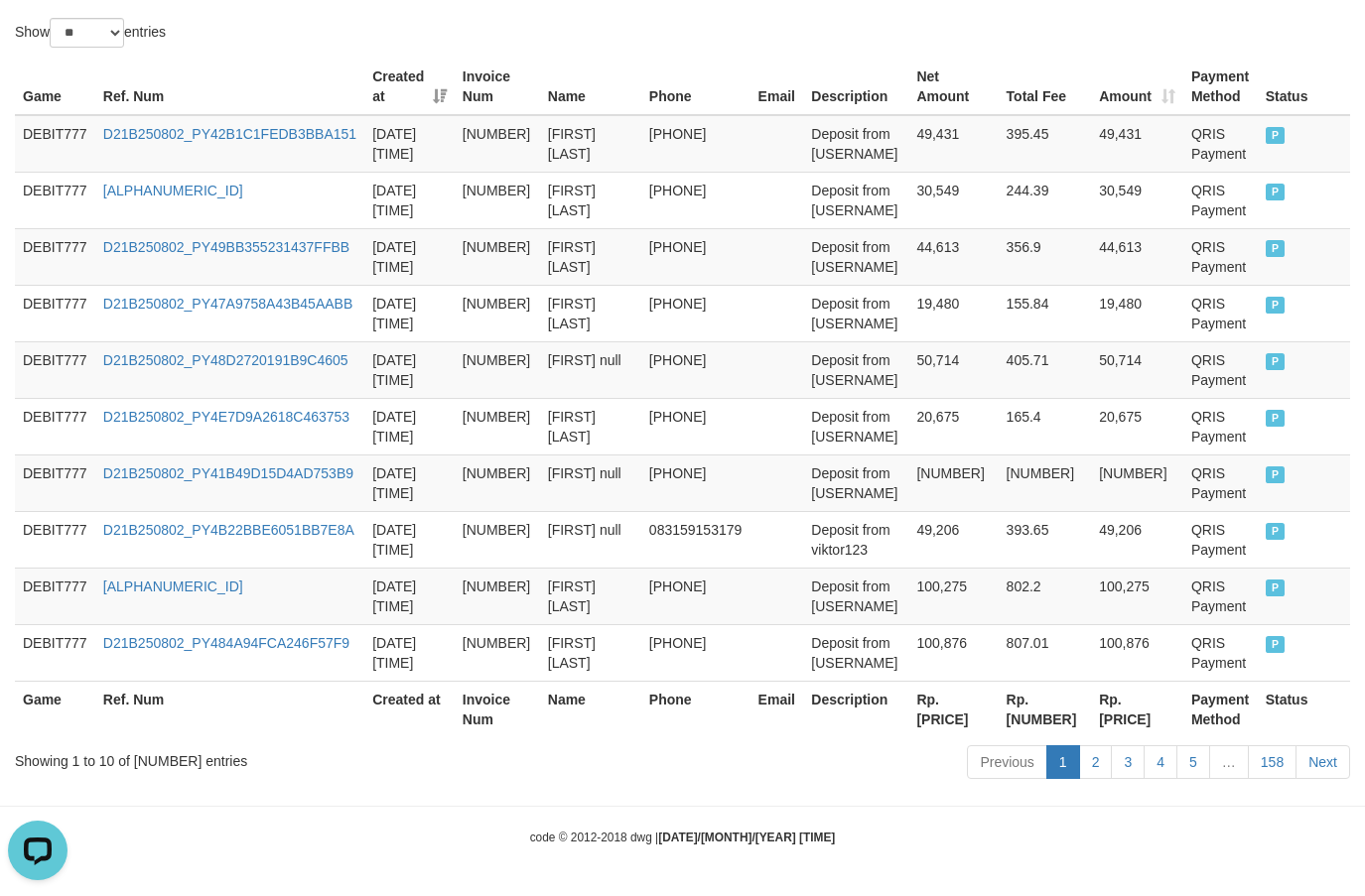 click on "Rp. [PRICE]" at bounding box center (953, 708) 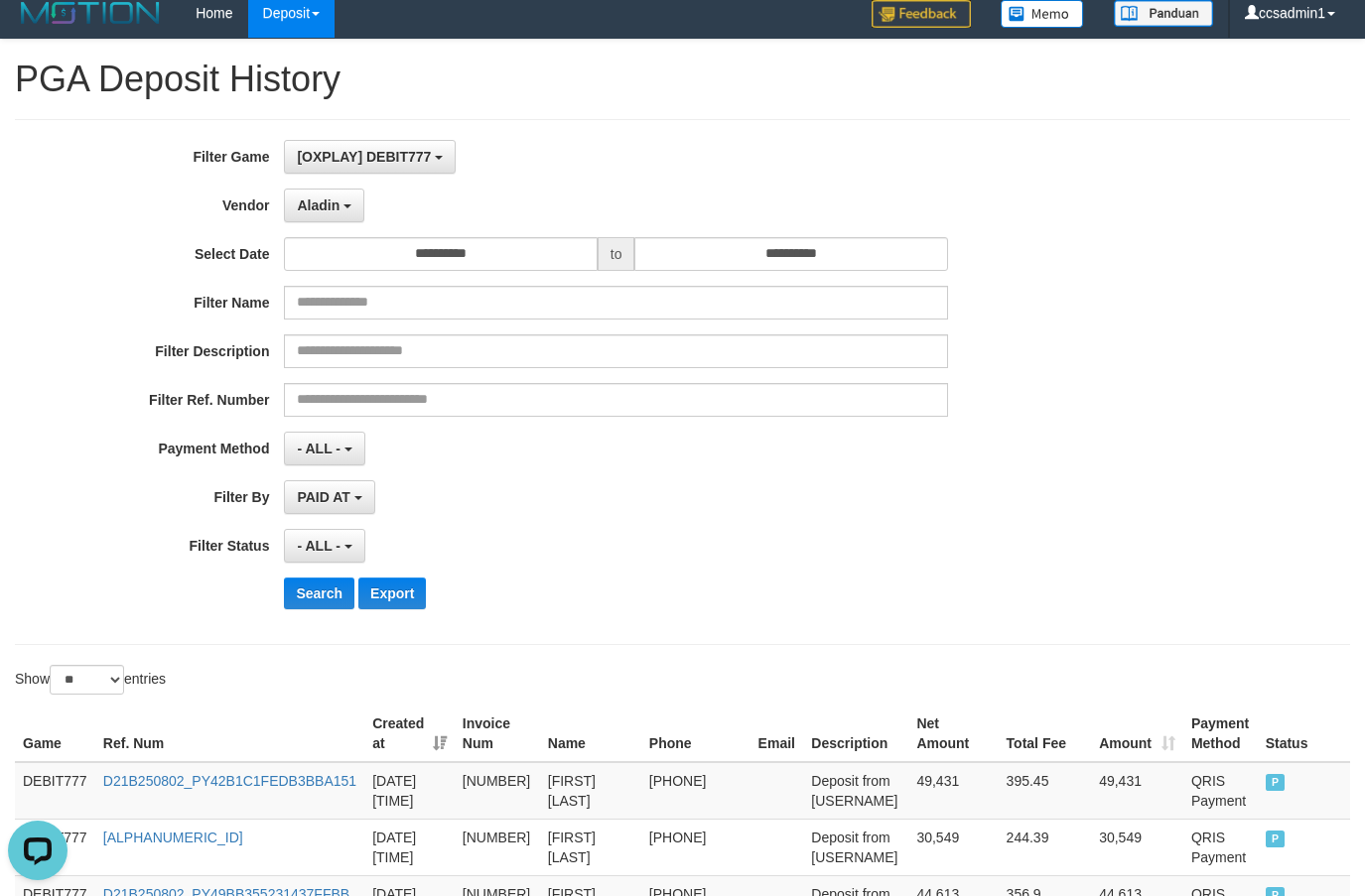 scroll, scrollTop: 0, scrollLeft: 0, axis: both 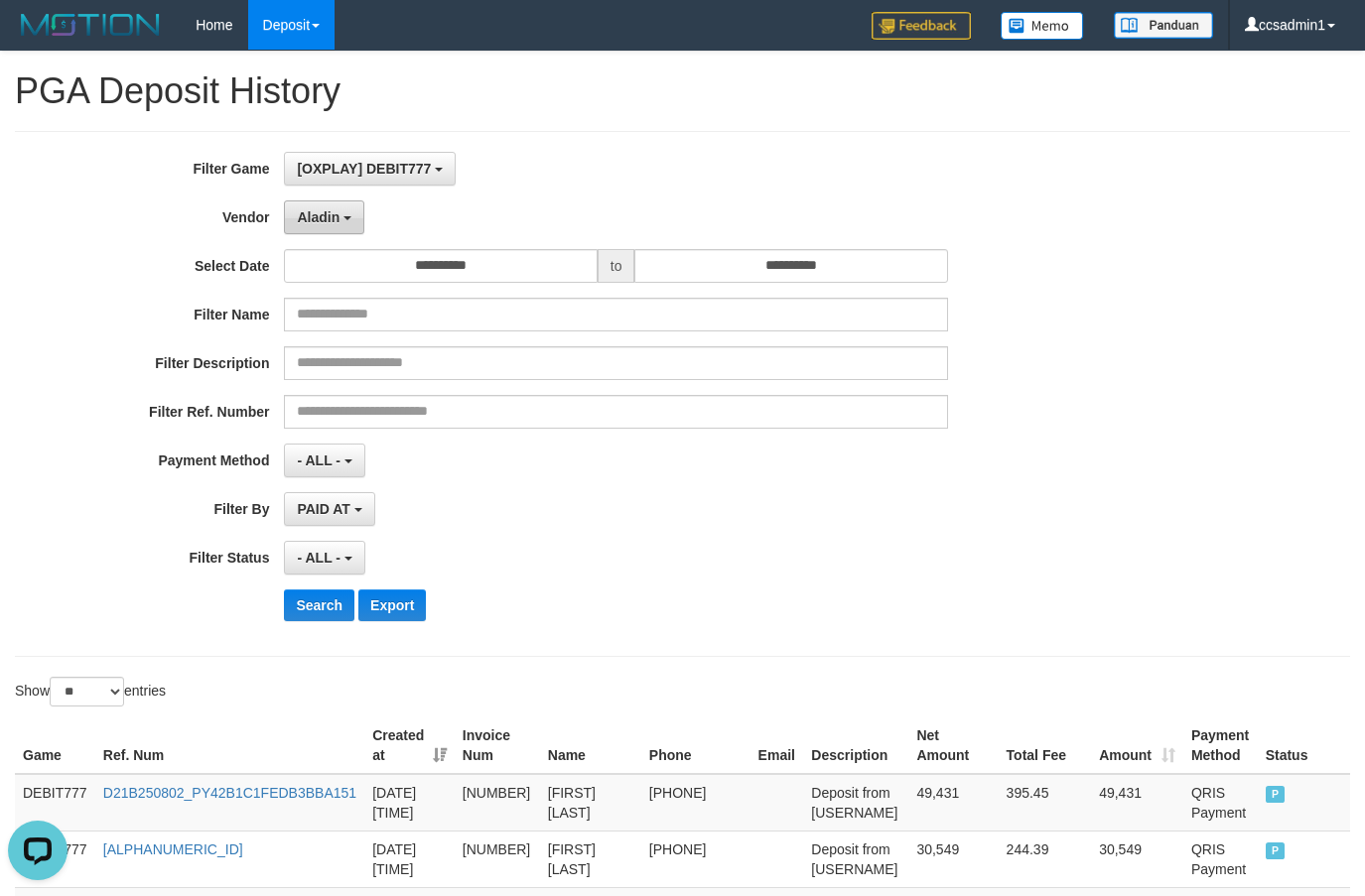 click on "Aladin" at bounding box center (324, 217) 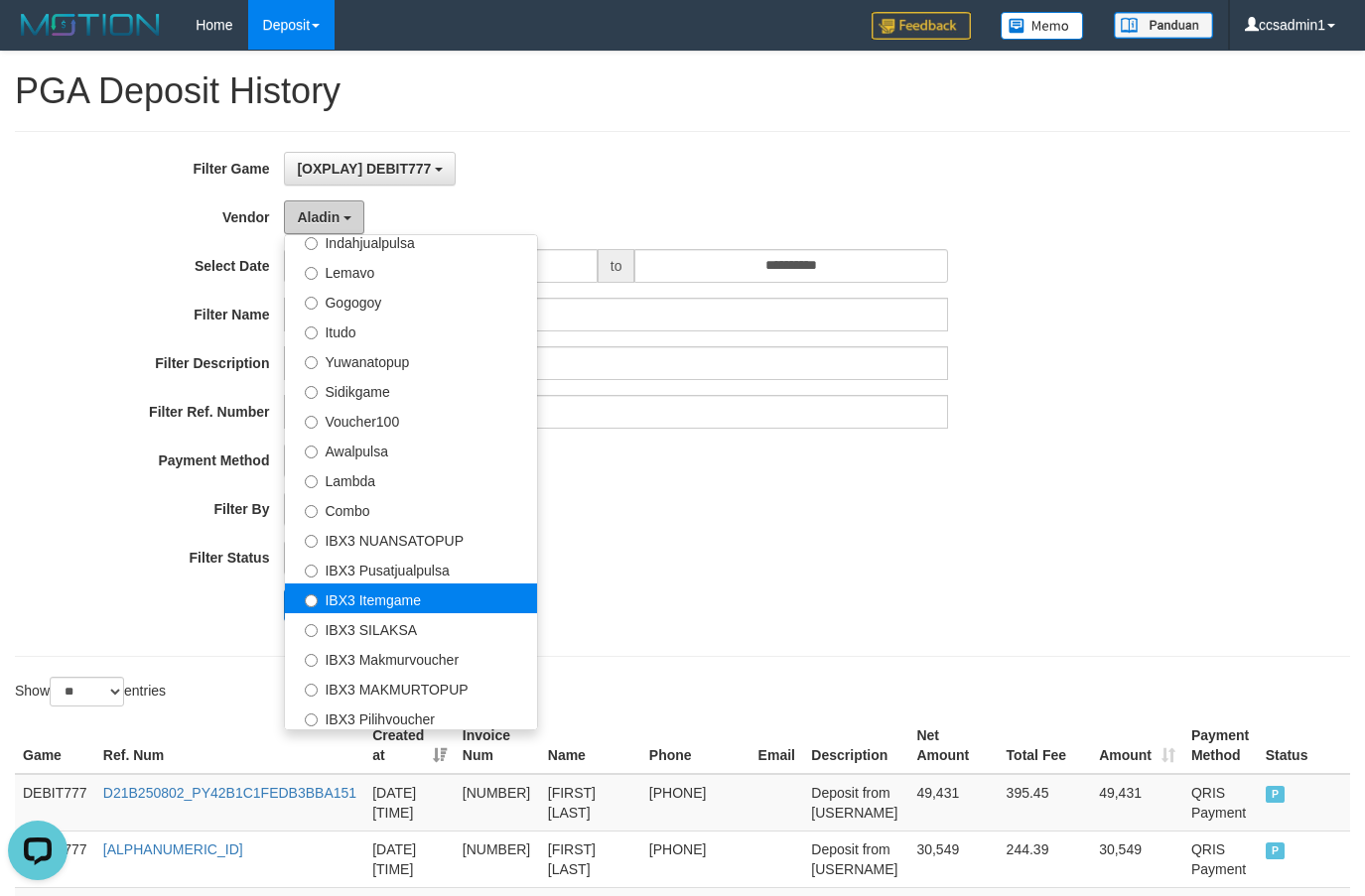 scroll, scrollTop: 651, scrollLeft: 0, axis: vertical 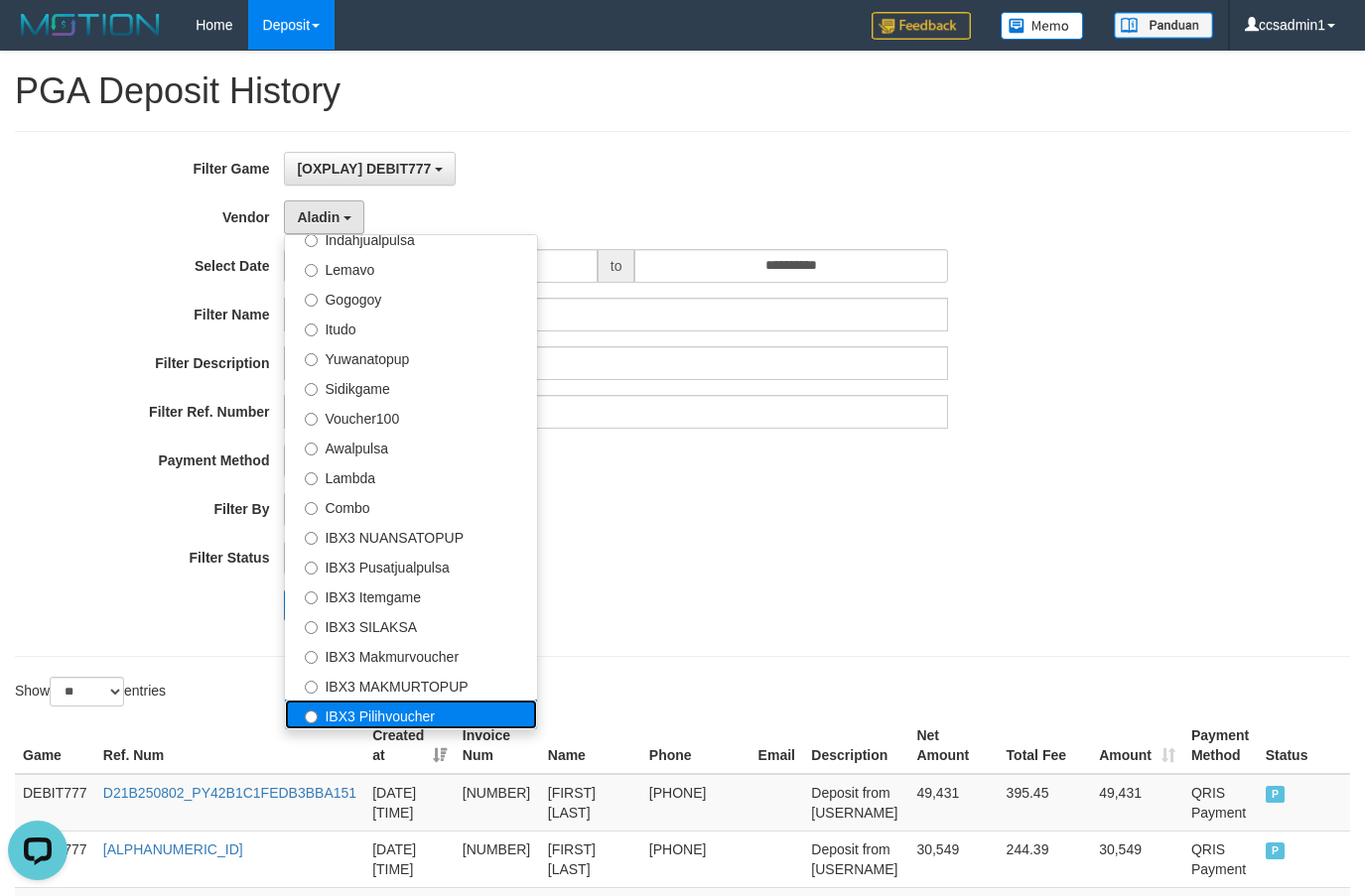 click on "IBX3 Pilihvoucher" at bounding box center [411, 714] 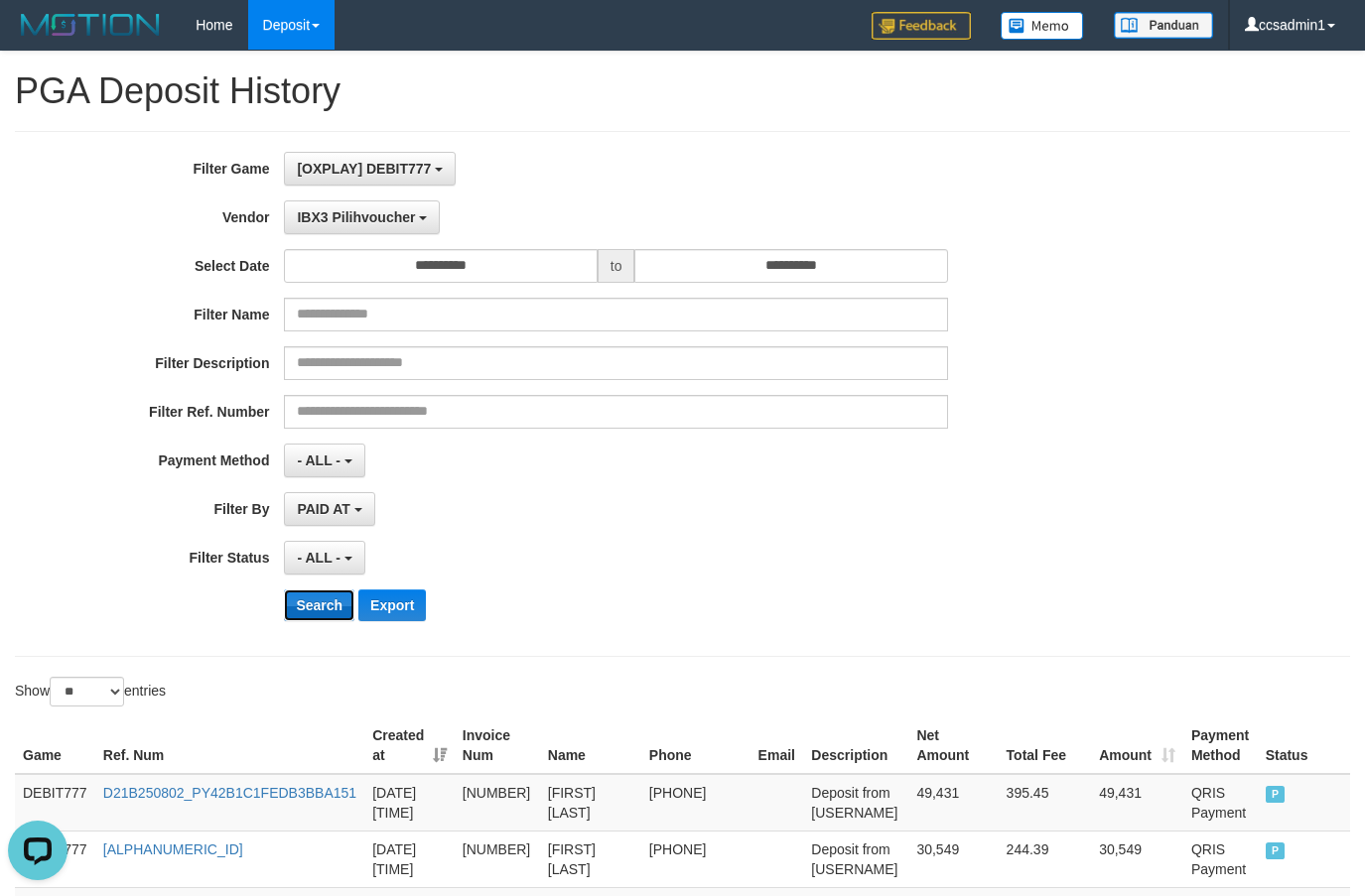click on "Search" at bounding box center [319, 605] 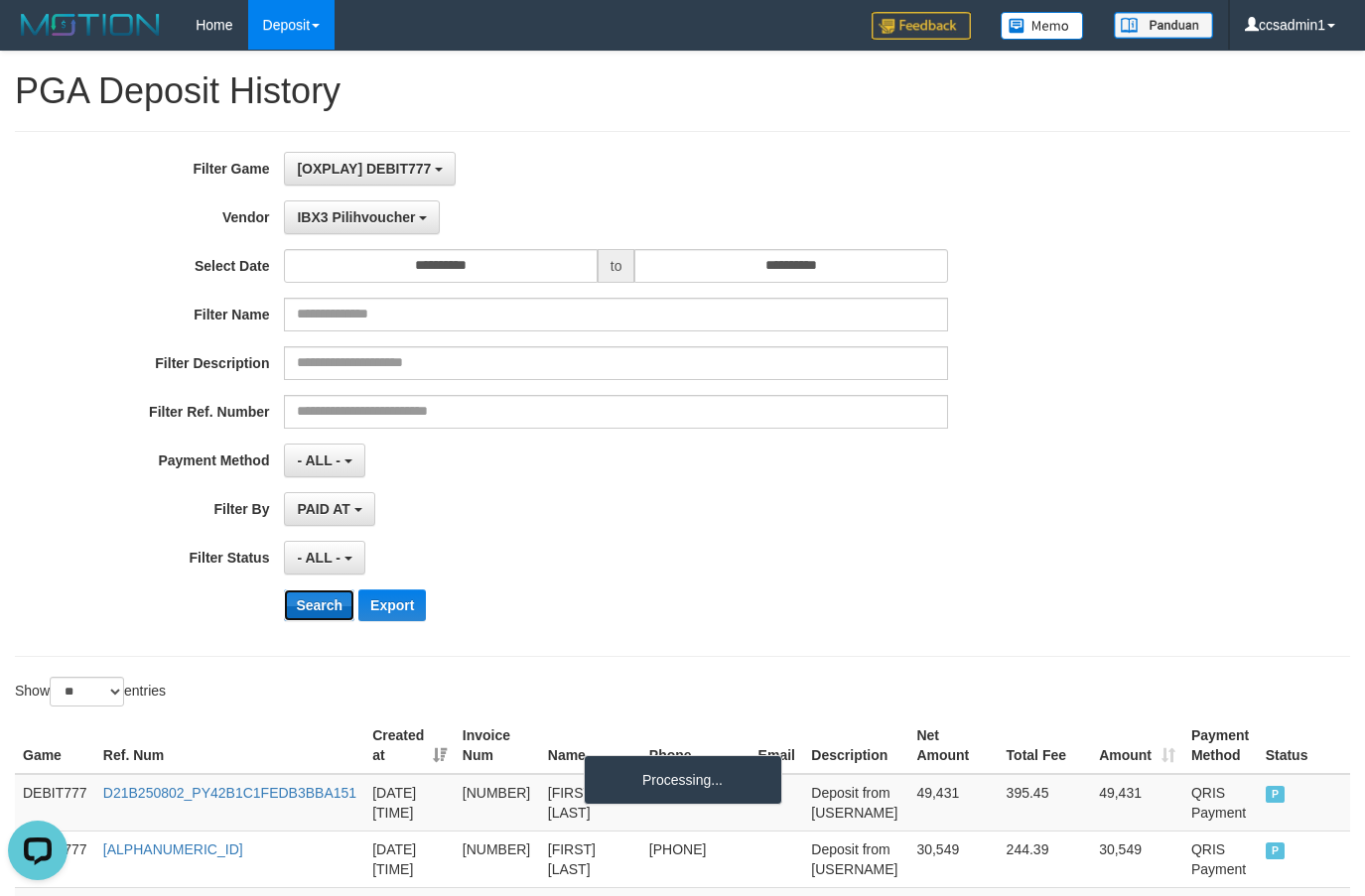 click on "Search" at bounding box center [319, 605] 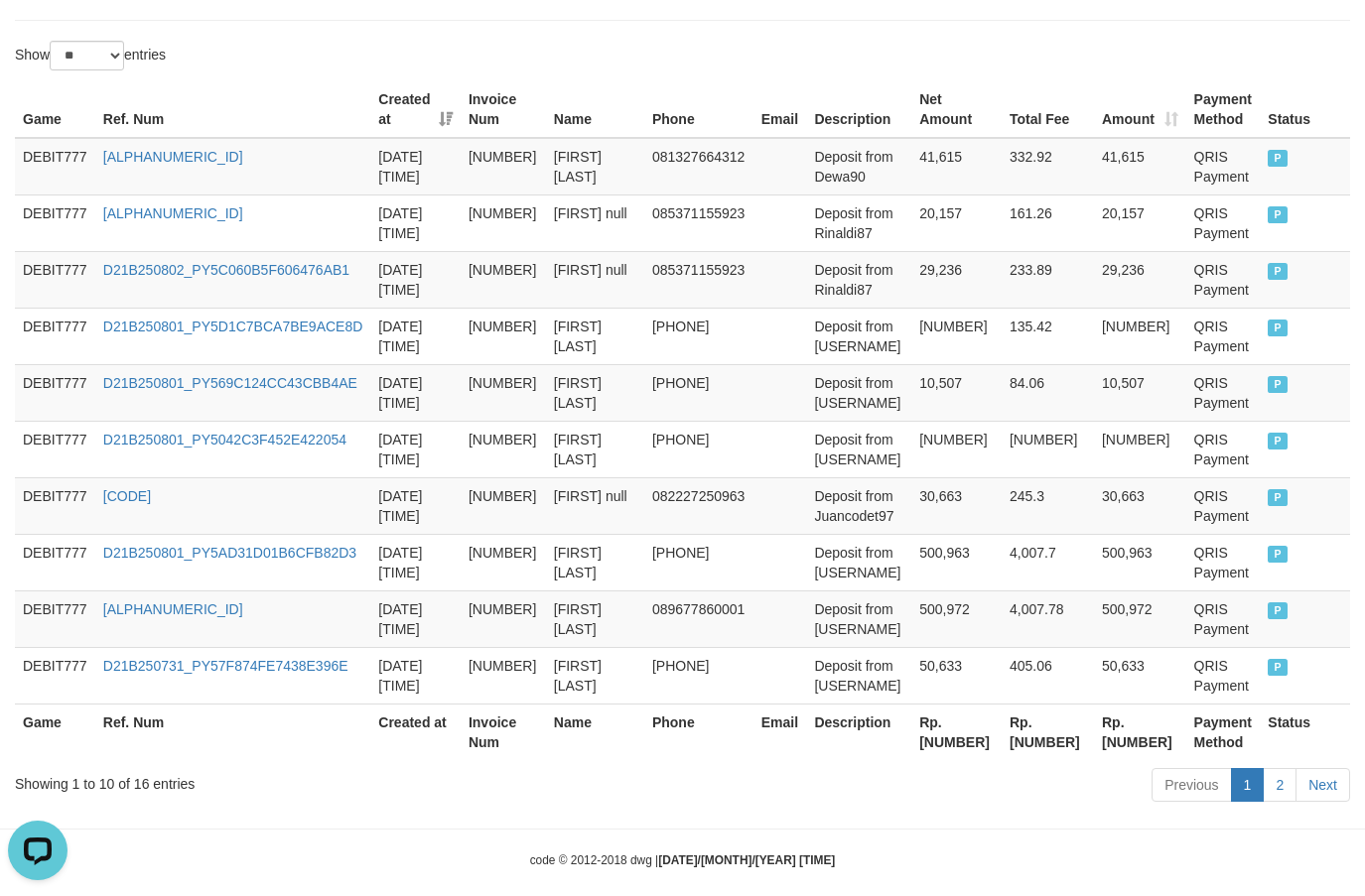 scroll, scrollTop: 659, scrollLeft: 0, axis: vertical 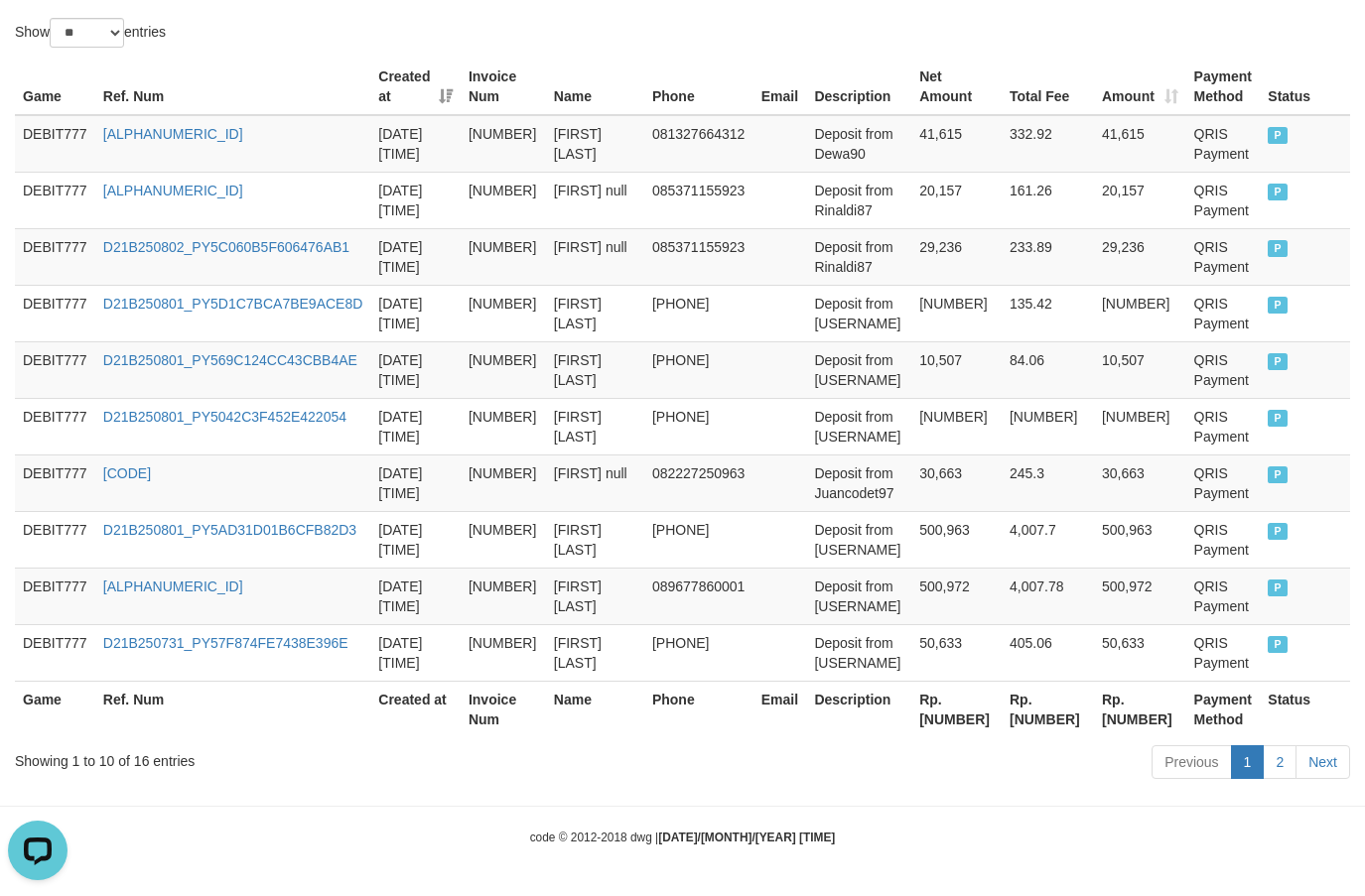 click on "Rp. [NUMBER]" at bounding box center [956, 708] 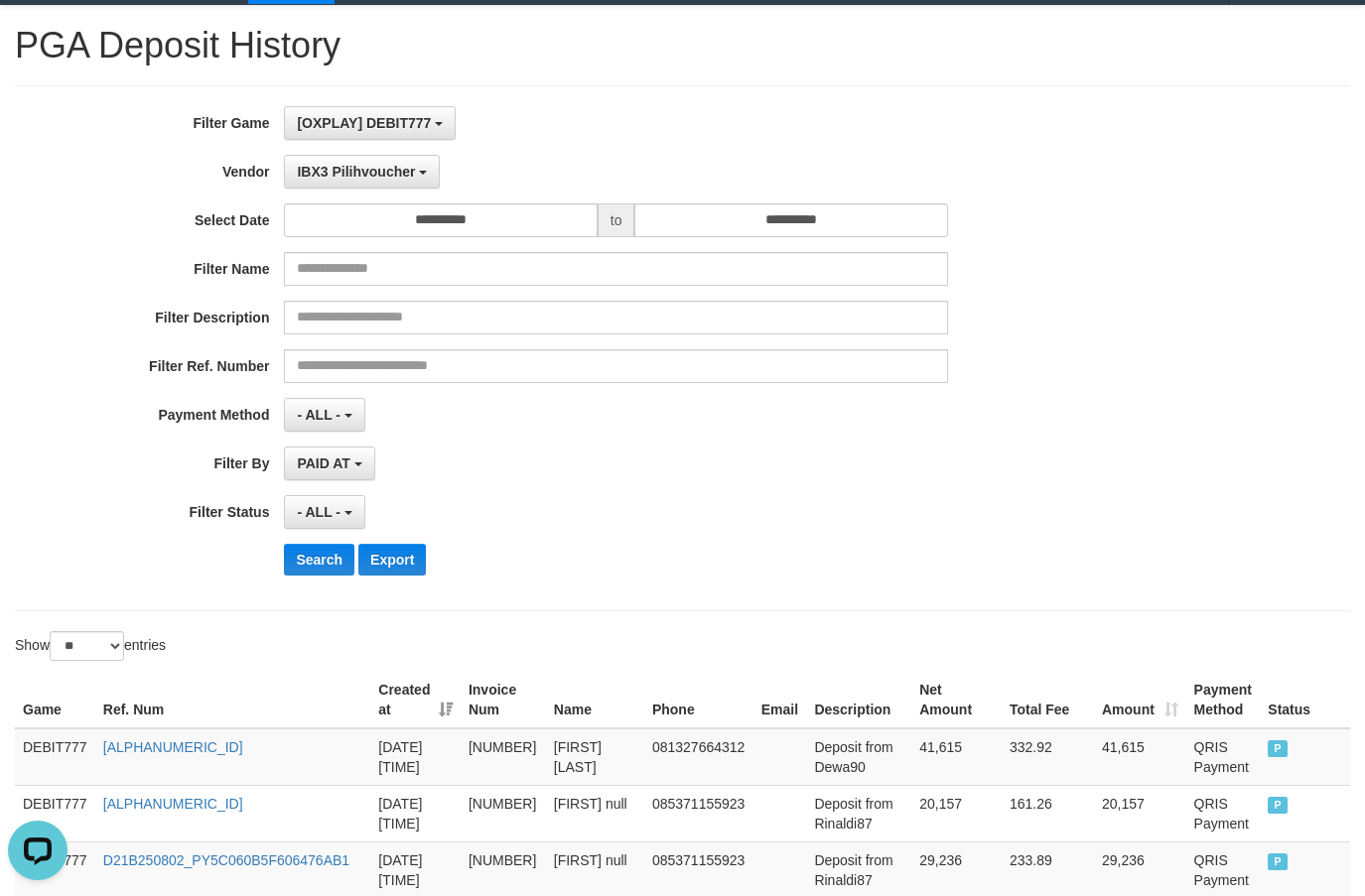 scroll, scrollTop: 0, scrollLeft: 0, axis: both 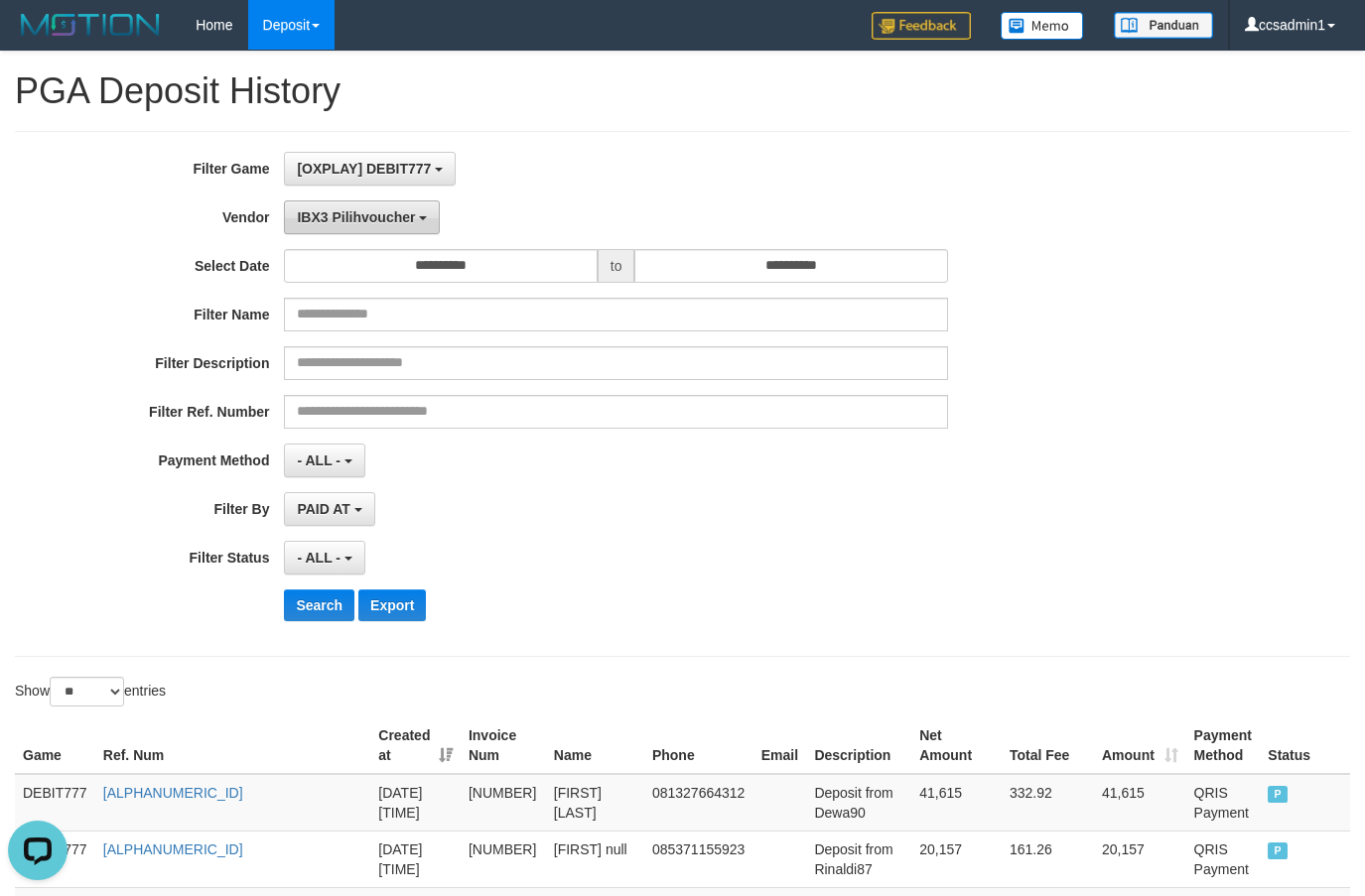 click on "IBX3 Pilihvoucher" at bounding box center (355, 217) 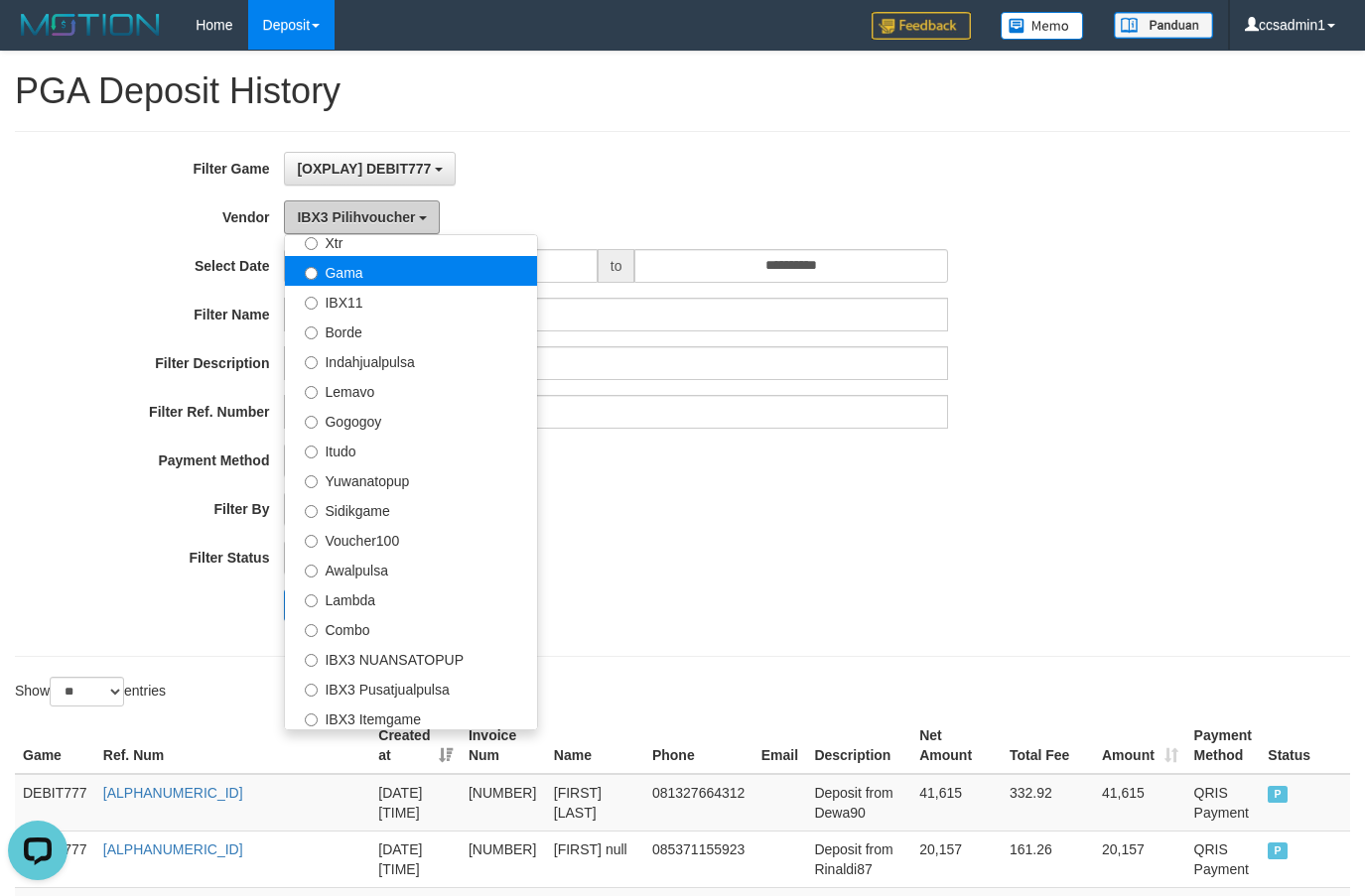 scroll, scrollTop: 353, scrollLeft: 0, axis: vertical 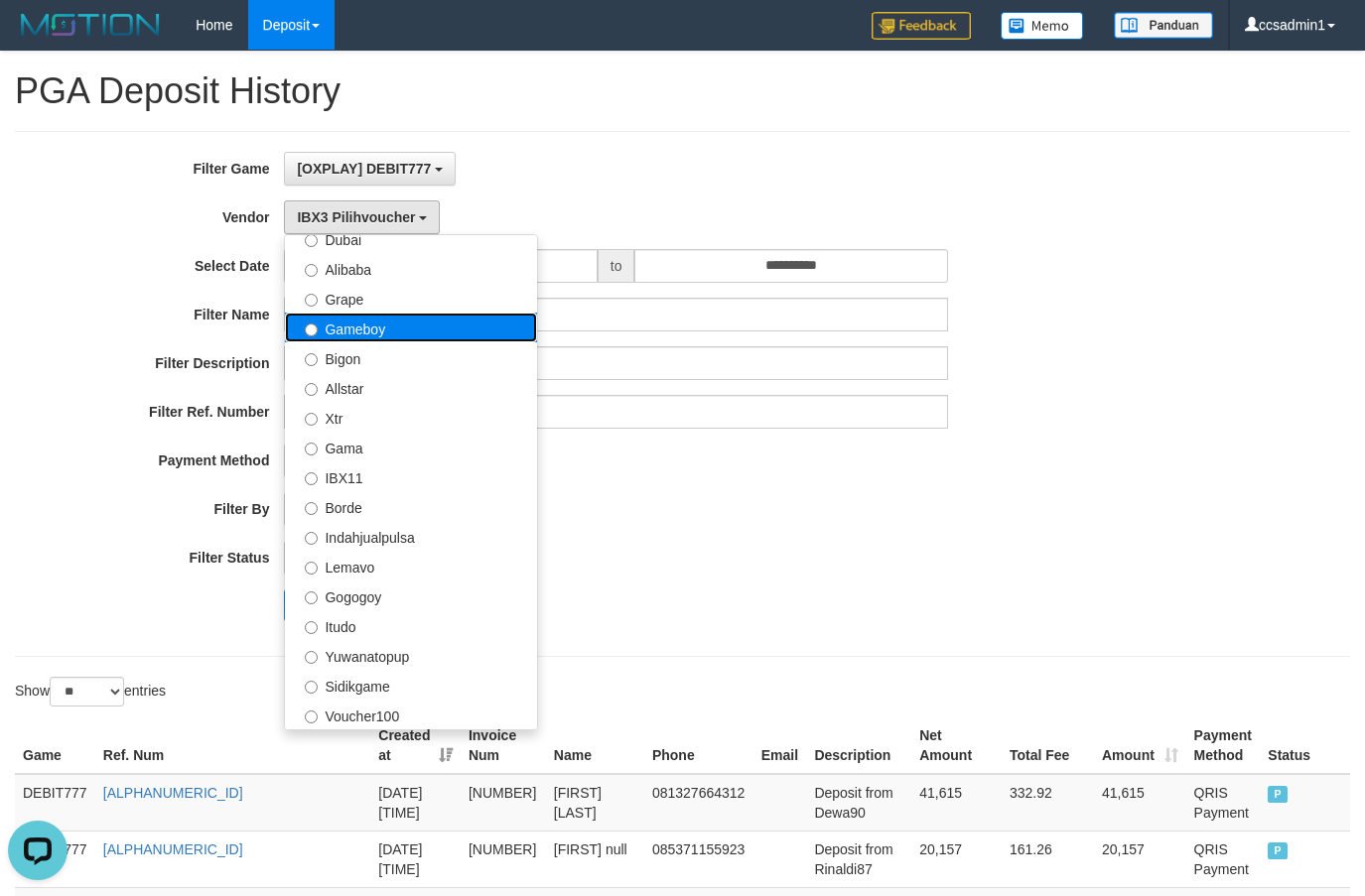click on "Gameboy" at bounding box center [411, 327] 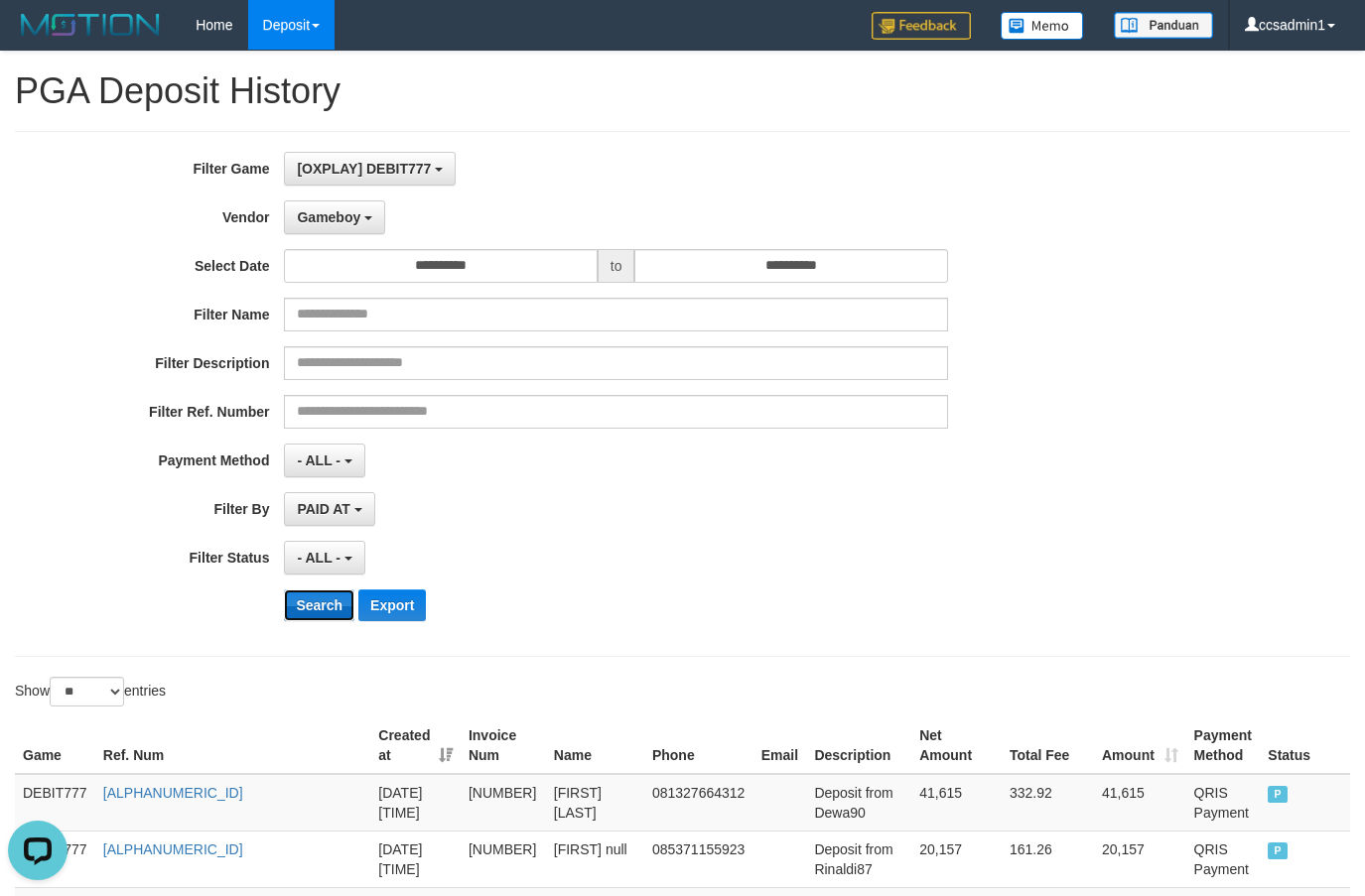 click on "Search" at bounding box center (319, 605) 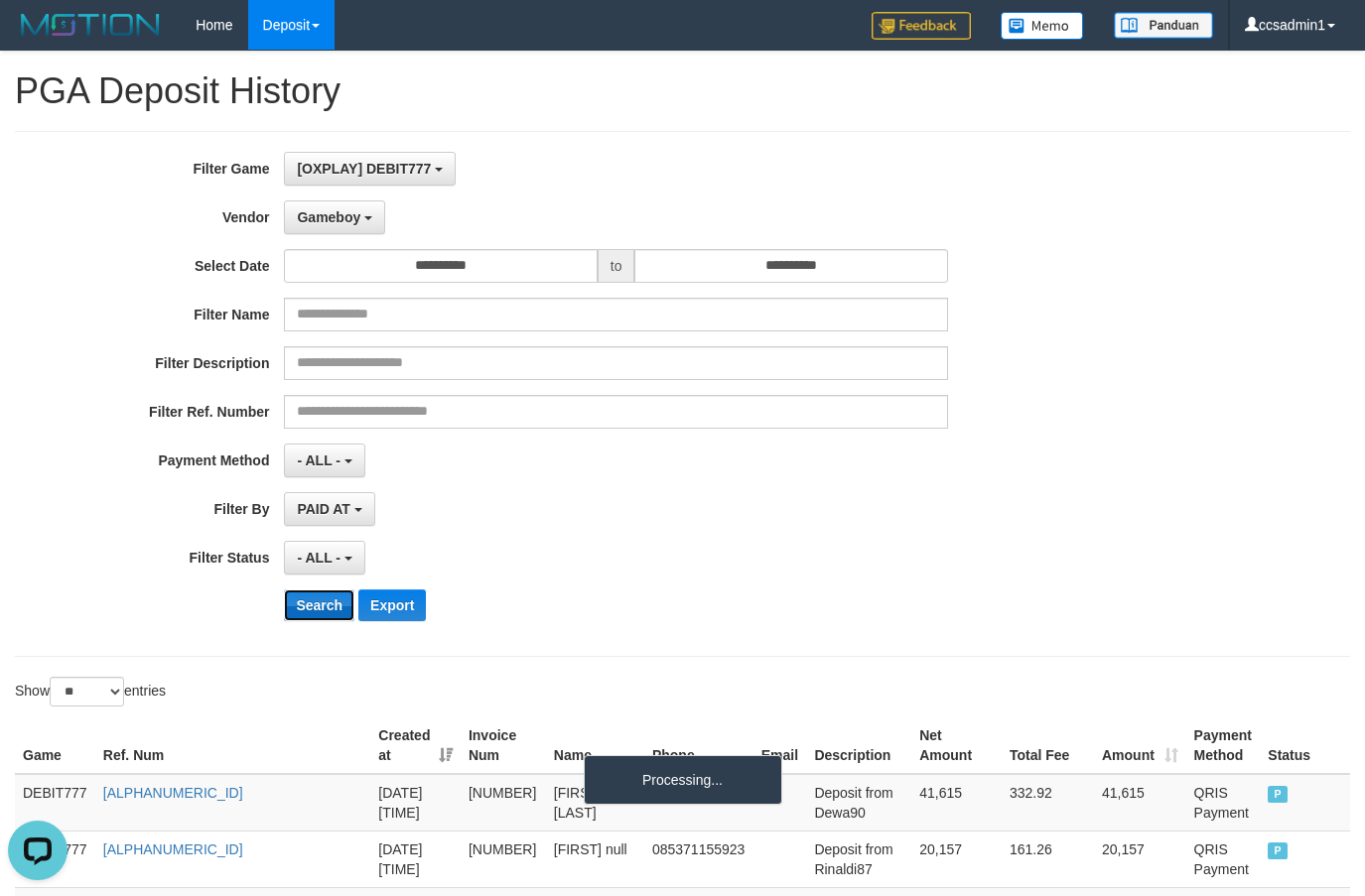 click on "Search" at bounding box center (319, 605) 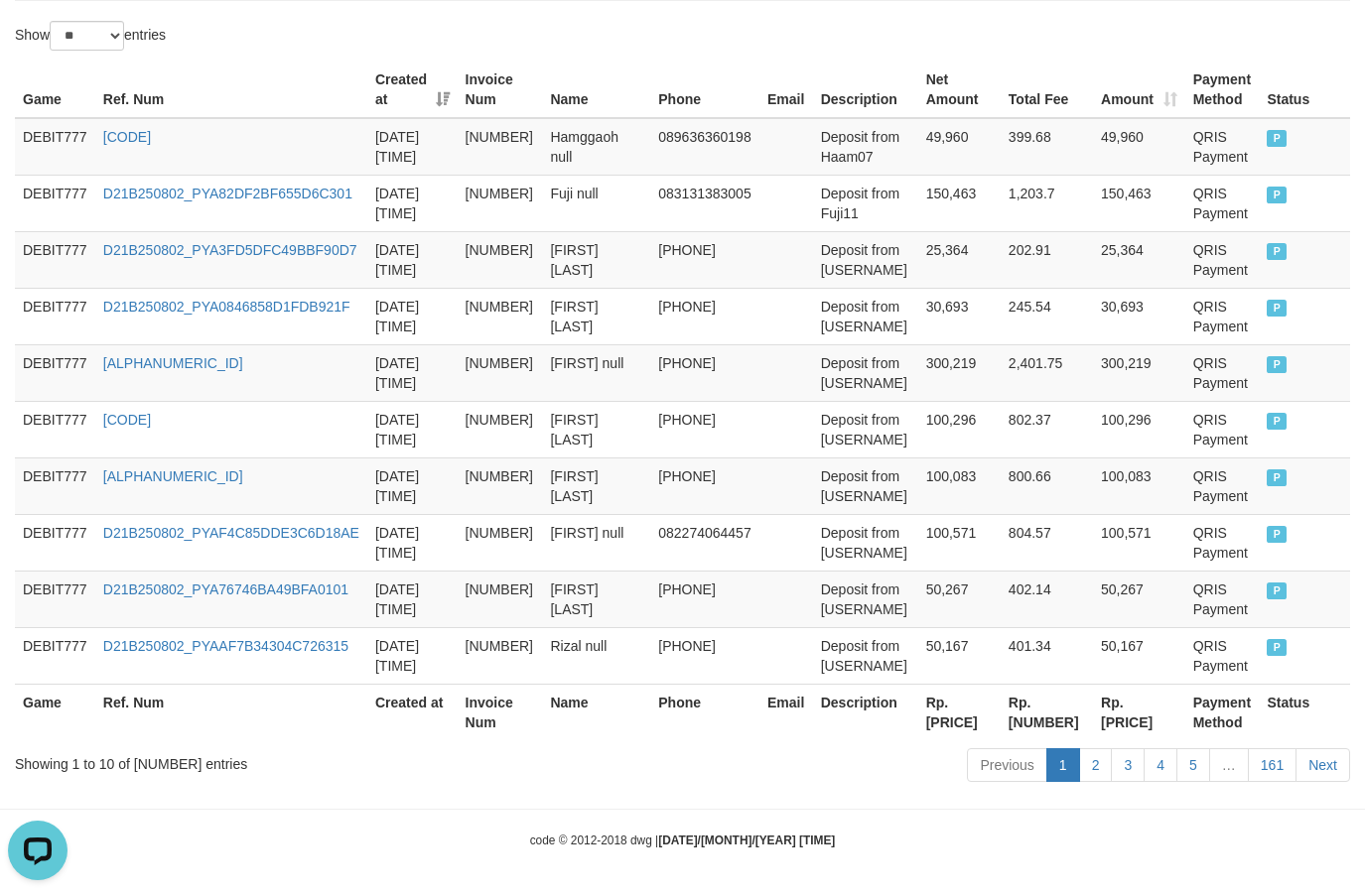 scroll, scrollTop: 659, scrollLeft: 0, axis: vertical 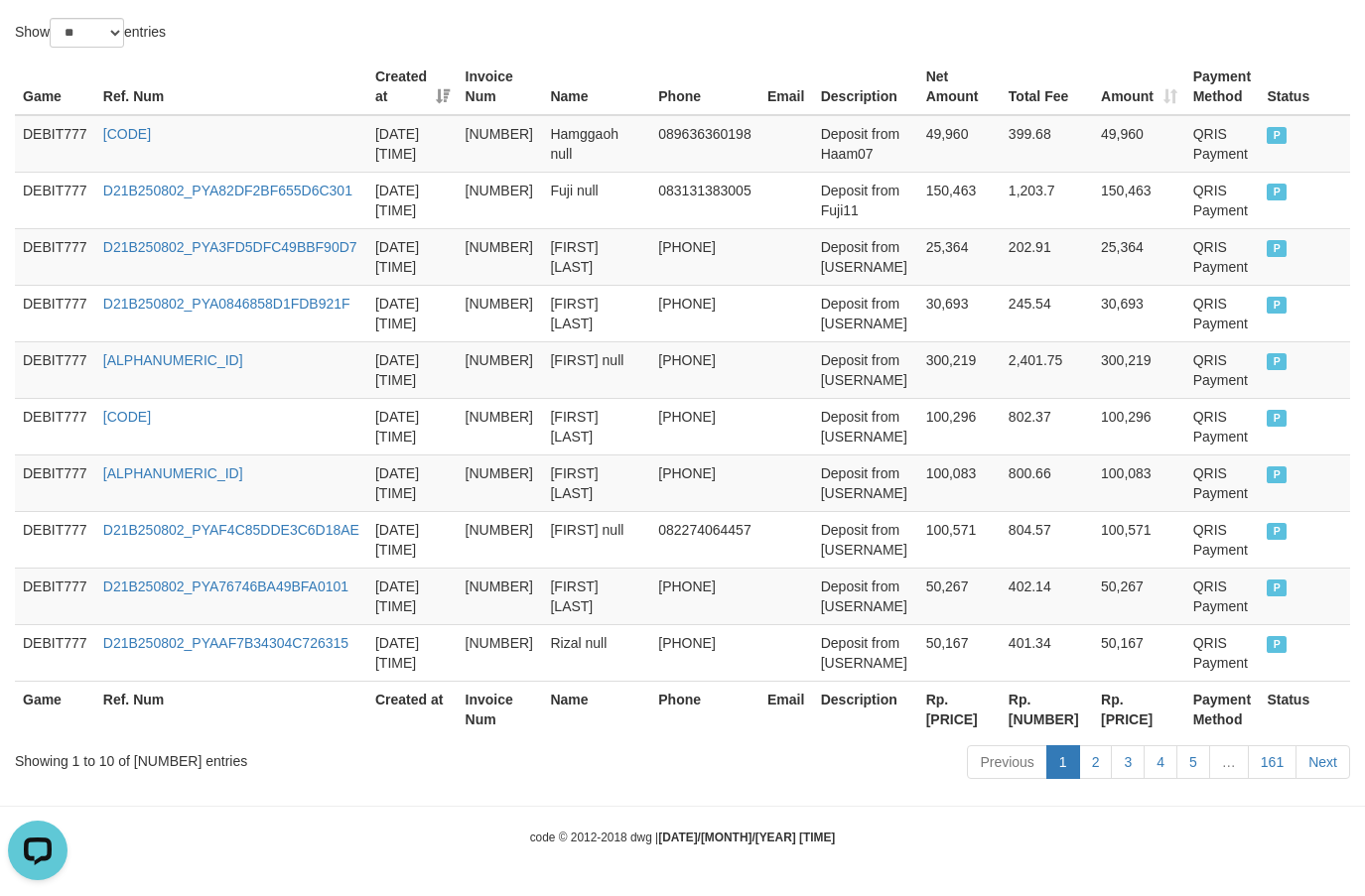 click on "Rp. [PRICE]" at bounding box center (959, 708) 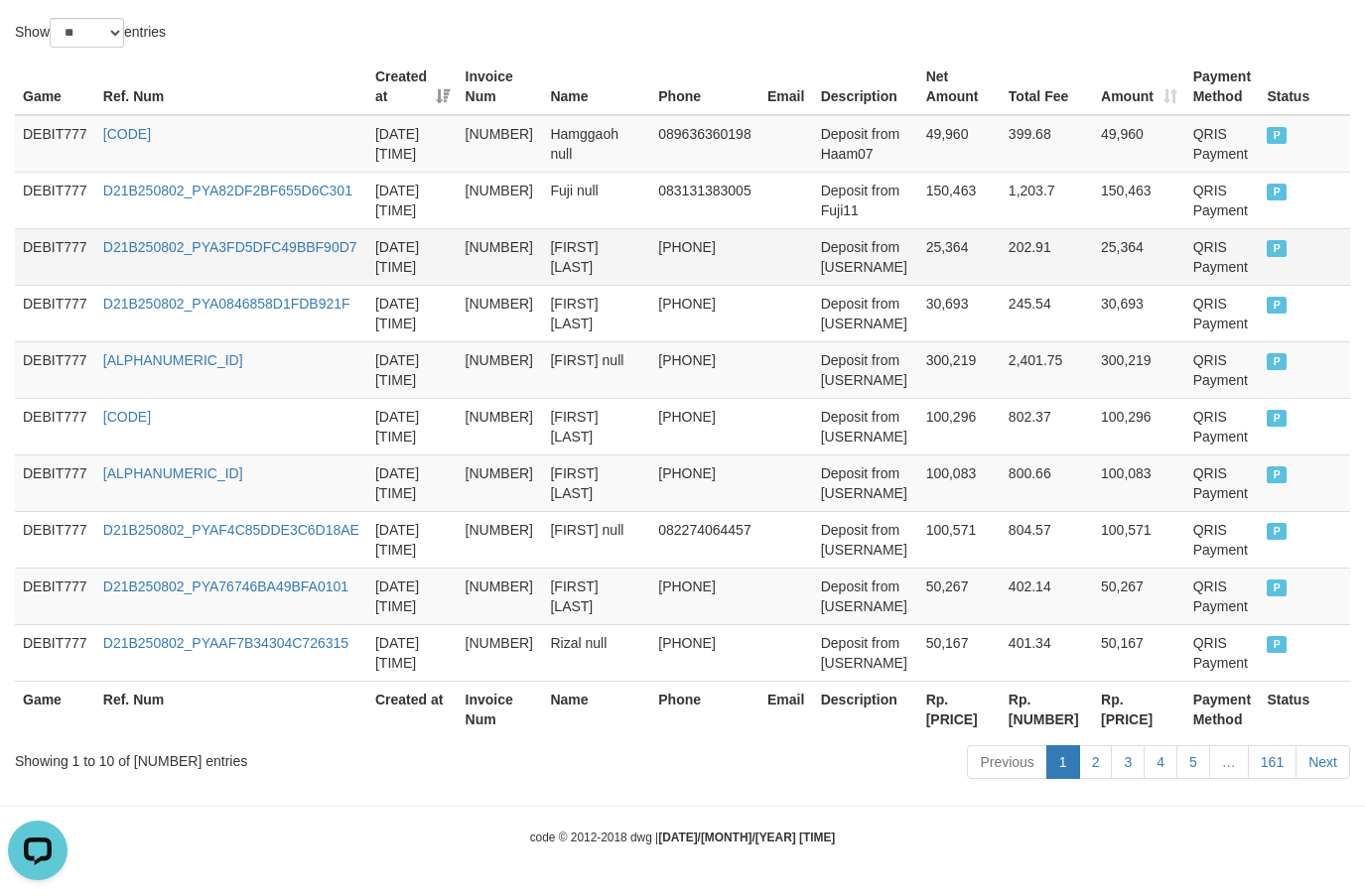 copy on "[NUMBER]" 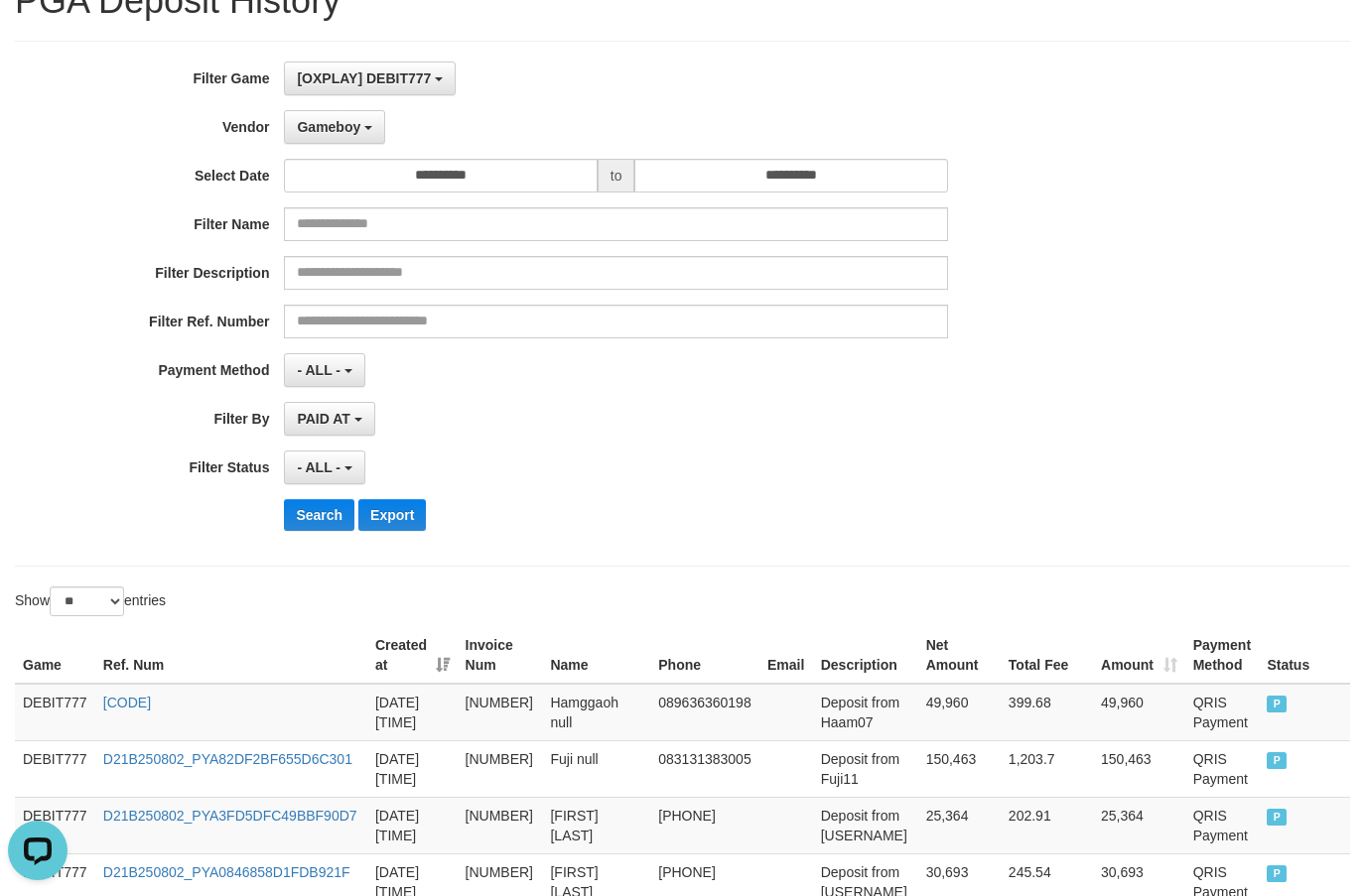scroll, scrollTop: 0, scrollLeft: 0, axis: both 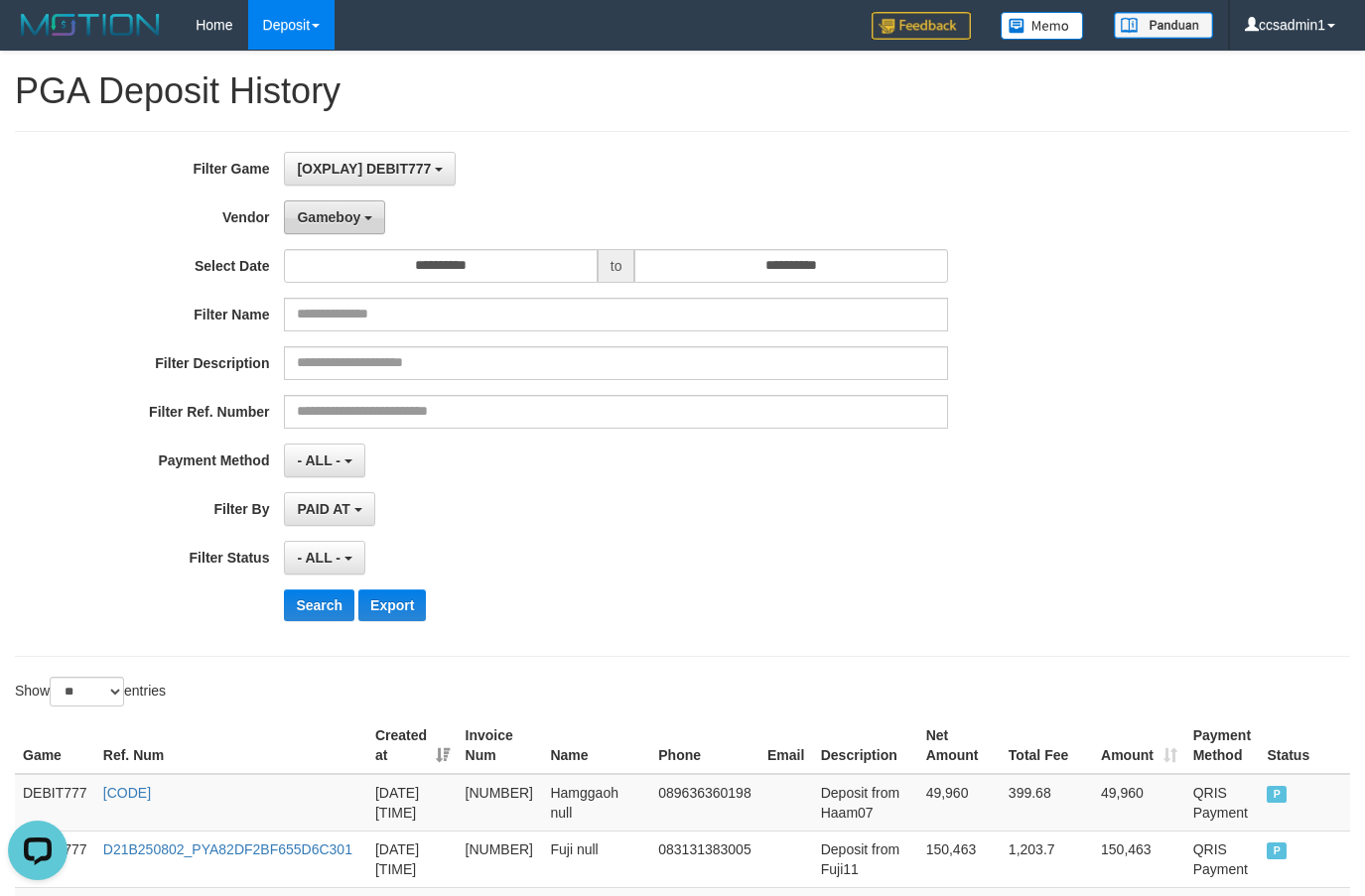 click on "Gameboy" at bounding box center (335, 217) 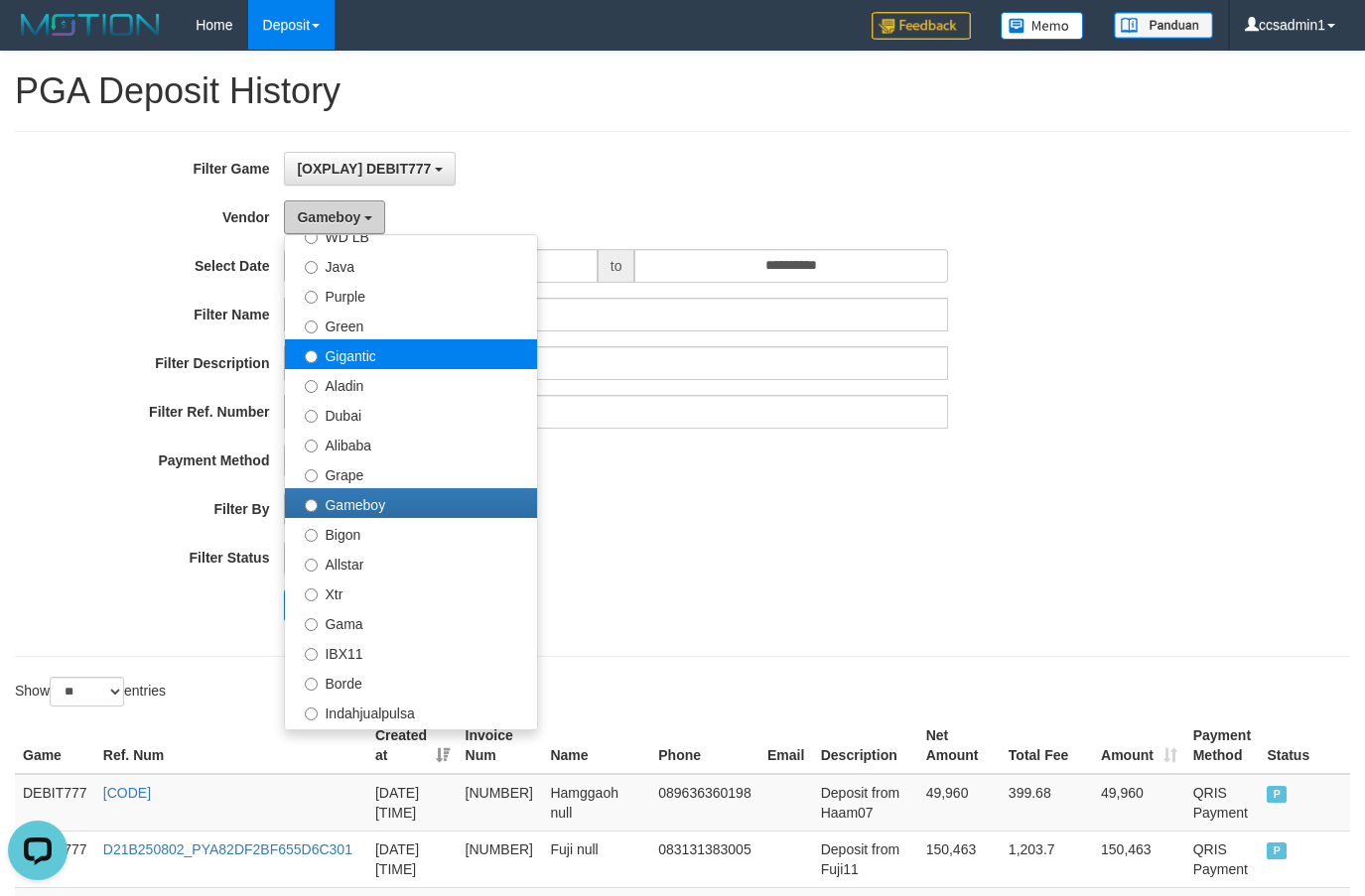 scroll, scrollTop: 155, scrollLeft: 0, axis: vertical 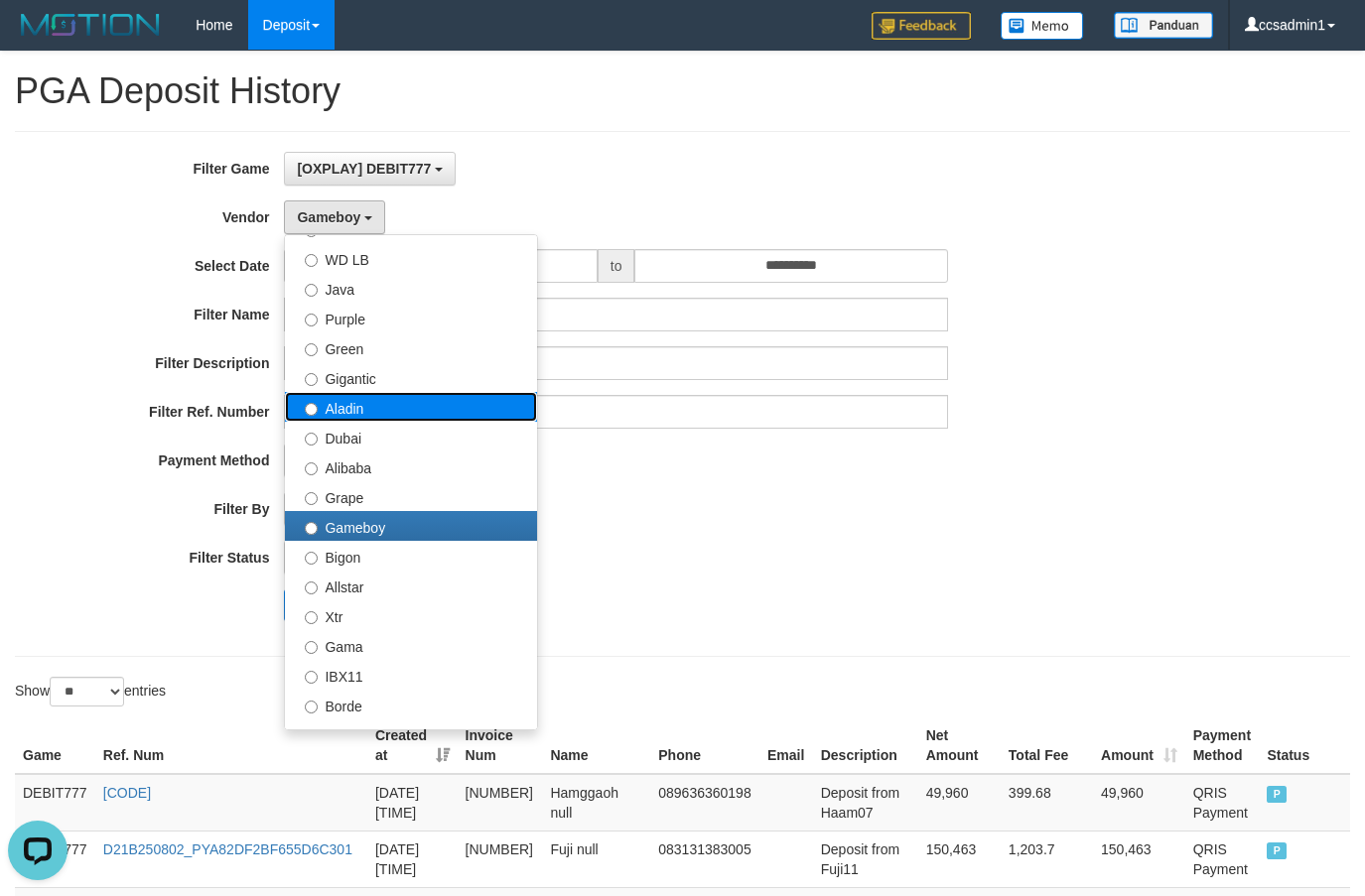 click on "Aladin" at bounding box center [411, 407] 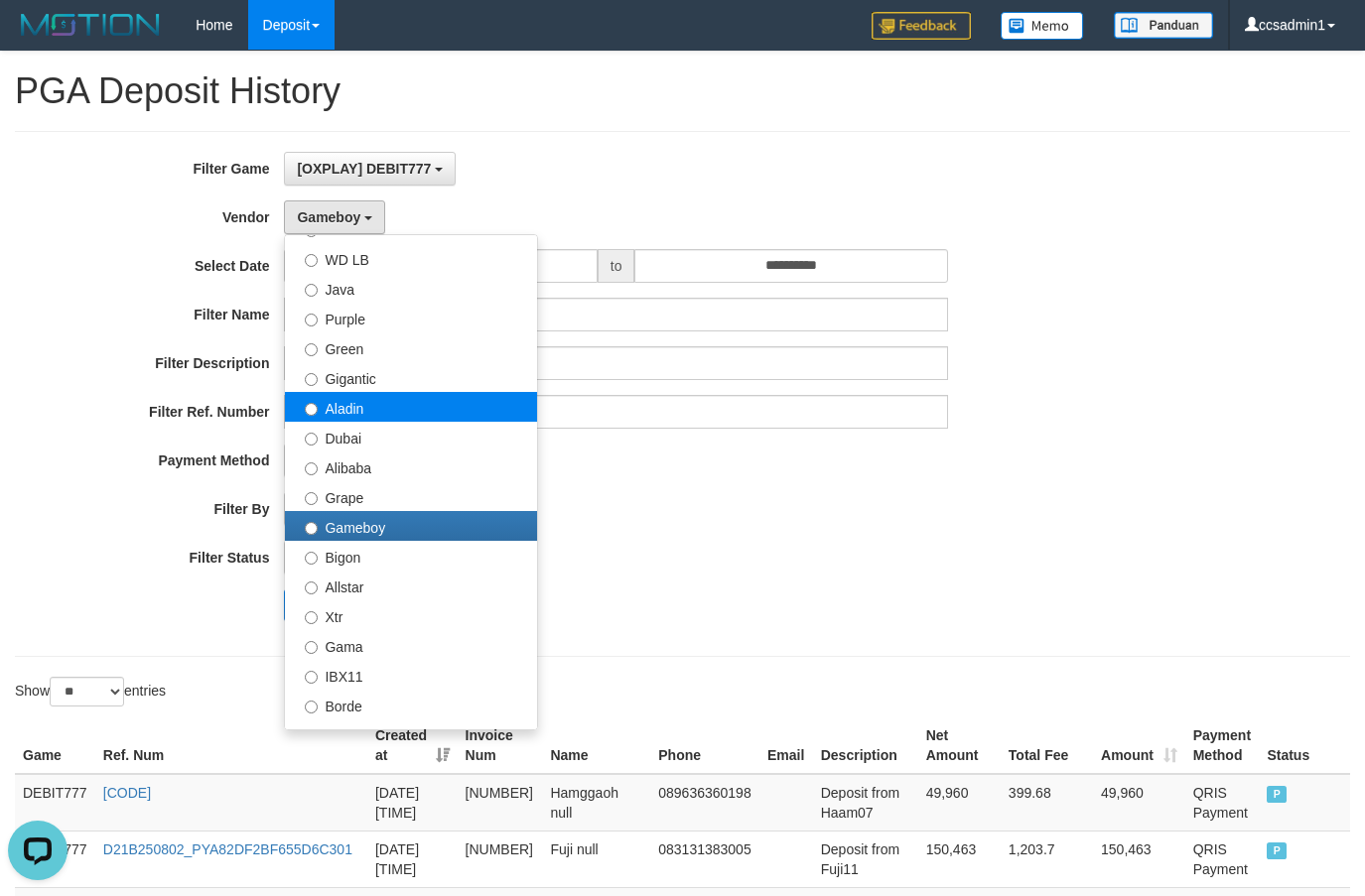 select on "**********" 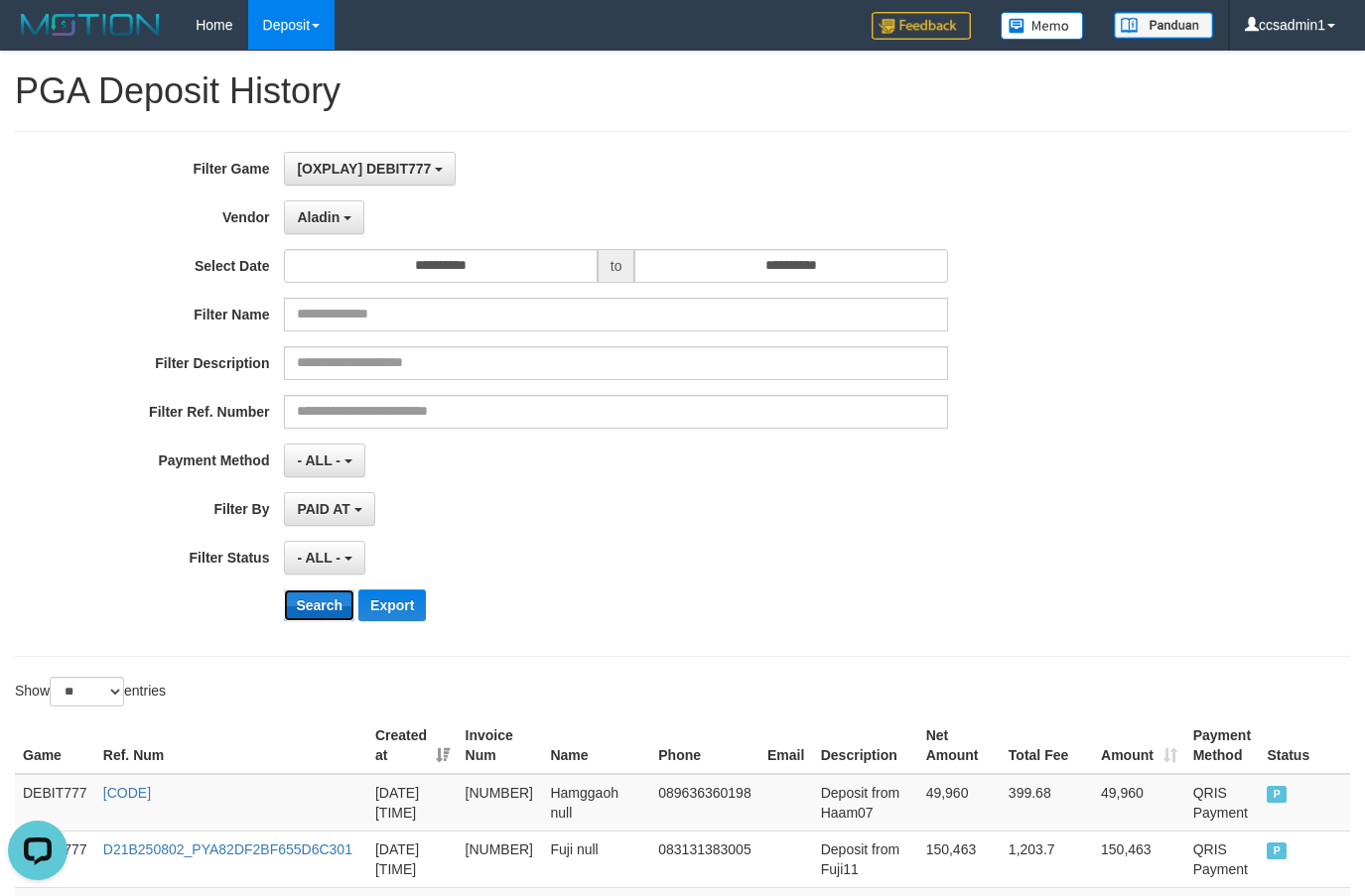 click on "Search" at bounding box center [319, 605] 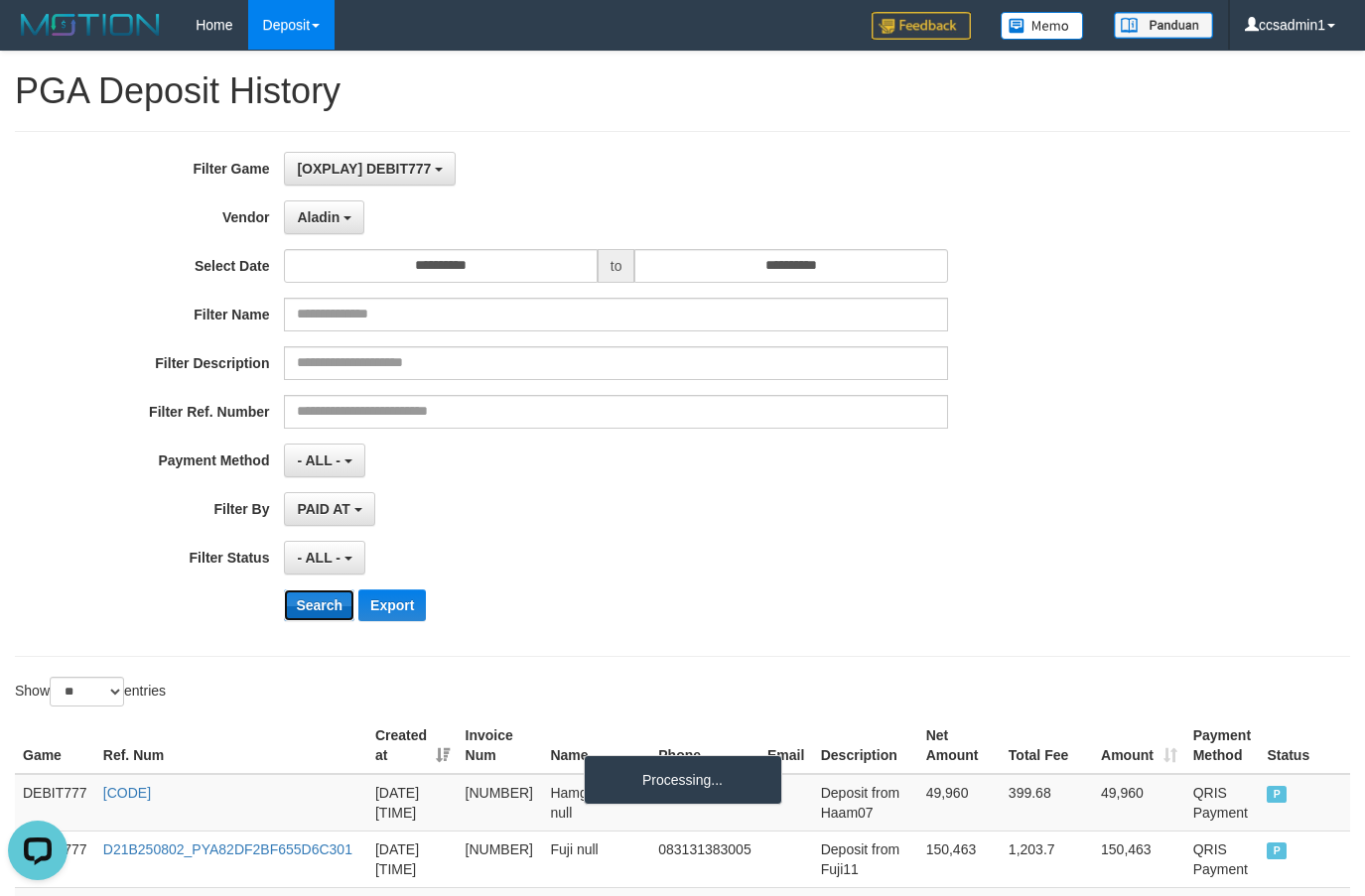 click on "Search" at bounding box center (319, 605) 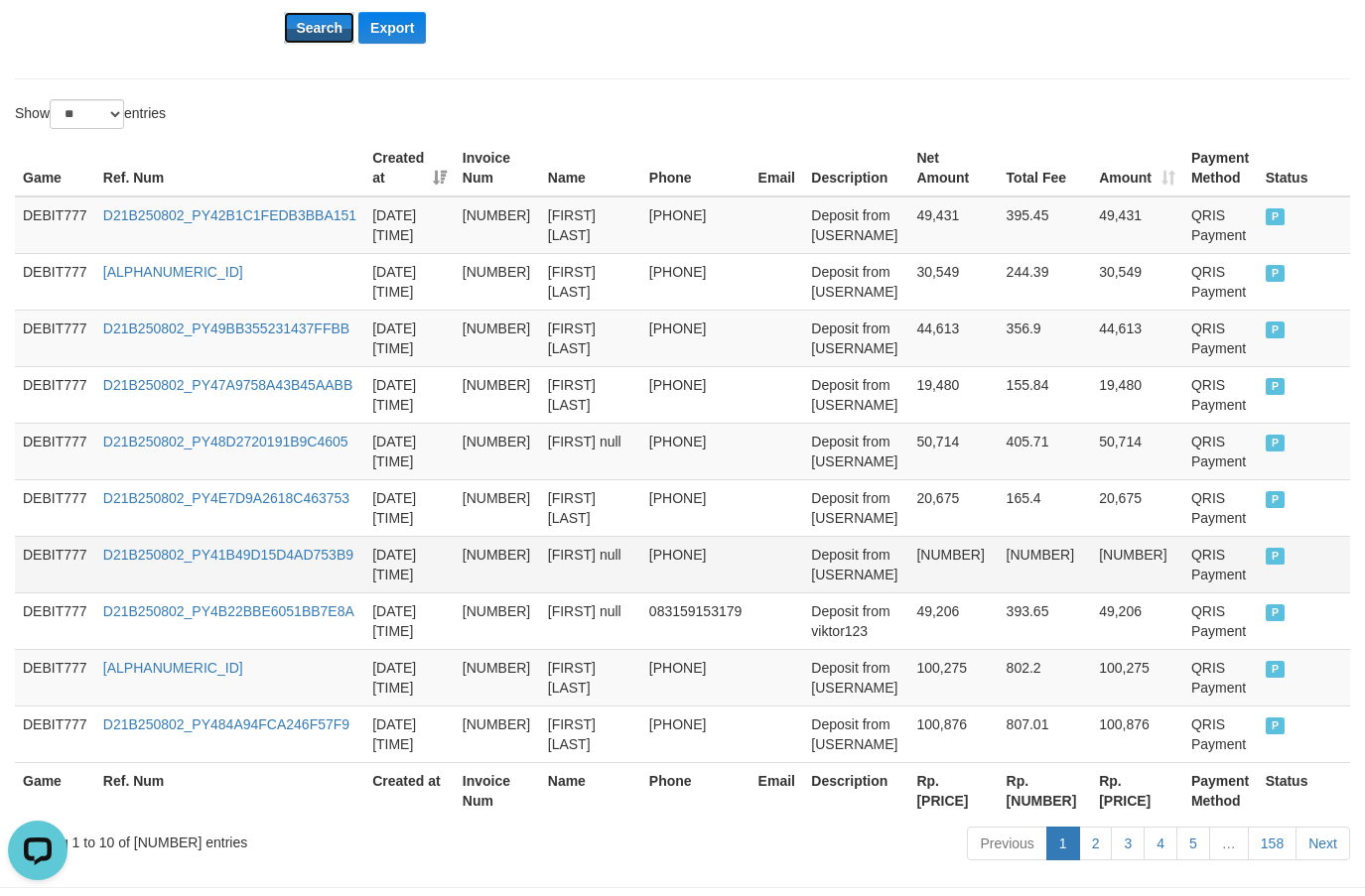 scroll, scrollTop: 659, scrollLeft: 0, axis: vertical 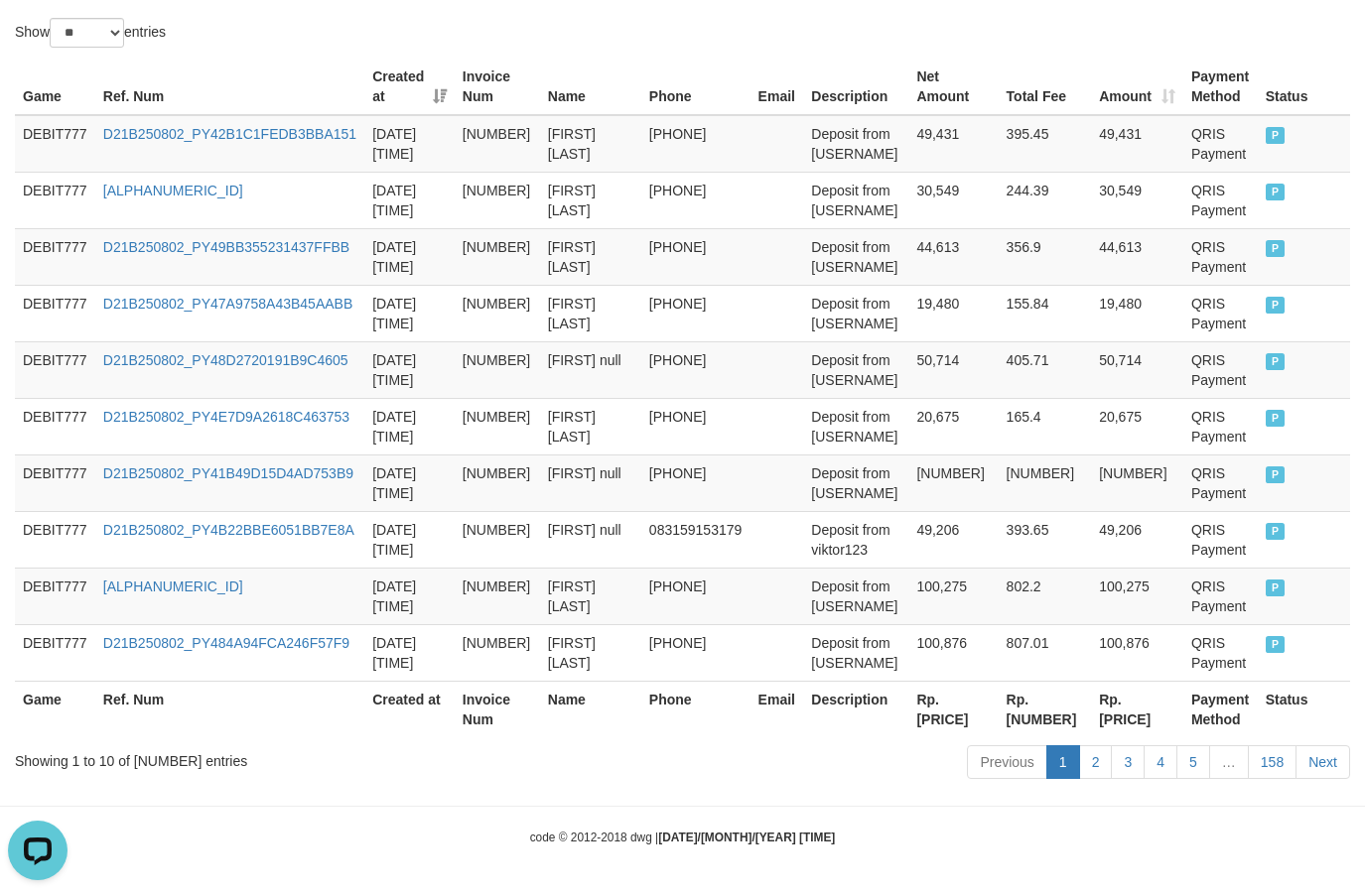 click on "Rp. [PRICE]" at bounding box center [953, 708] 